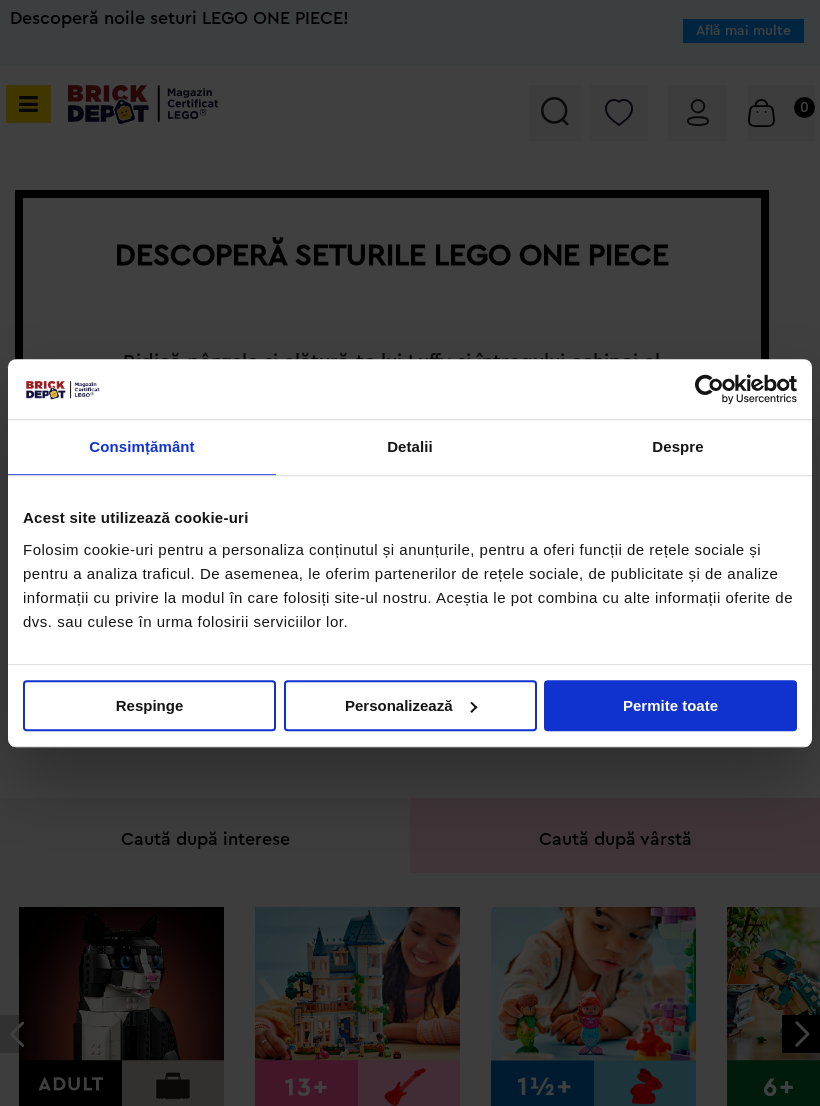 scroll, scrollTop: 0, scrollLeft: 0, axis: both 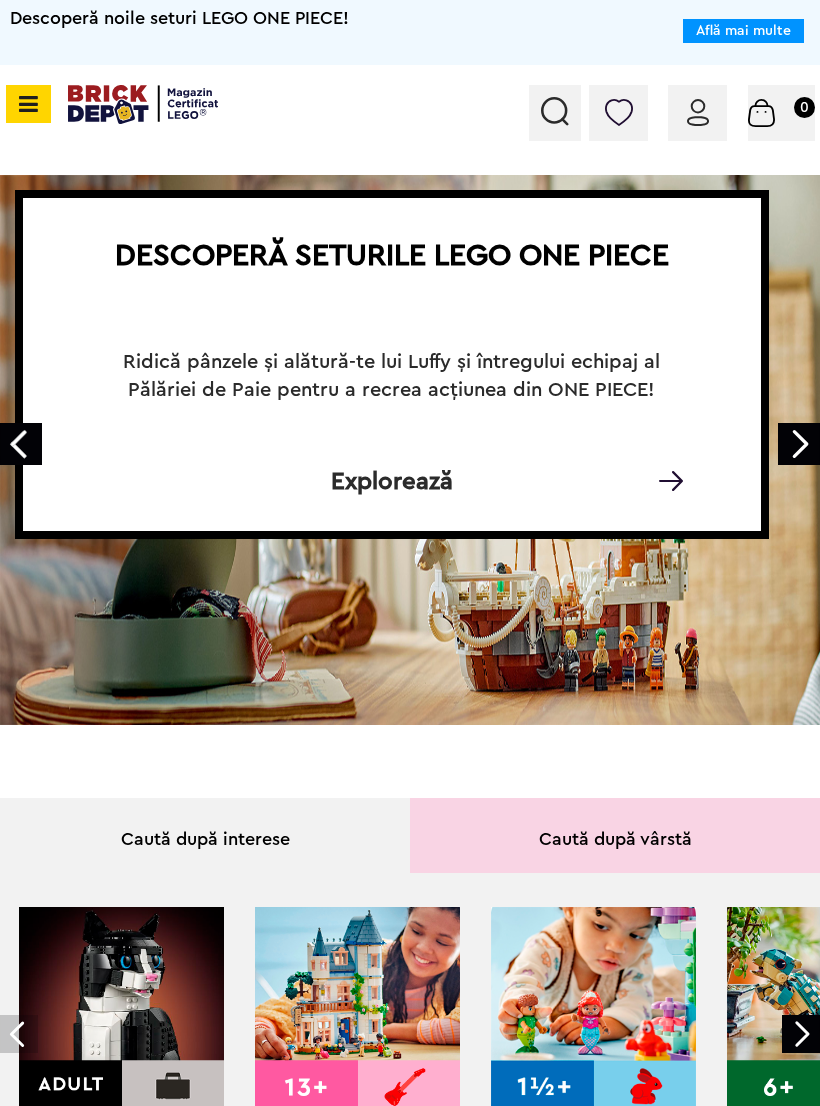 click at bounding box center [28, 104] 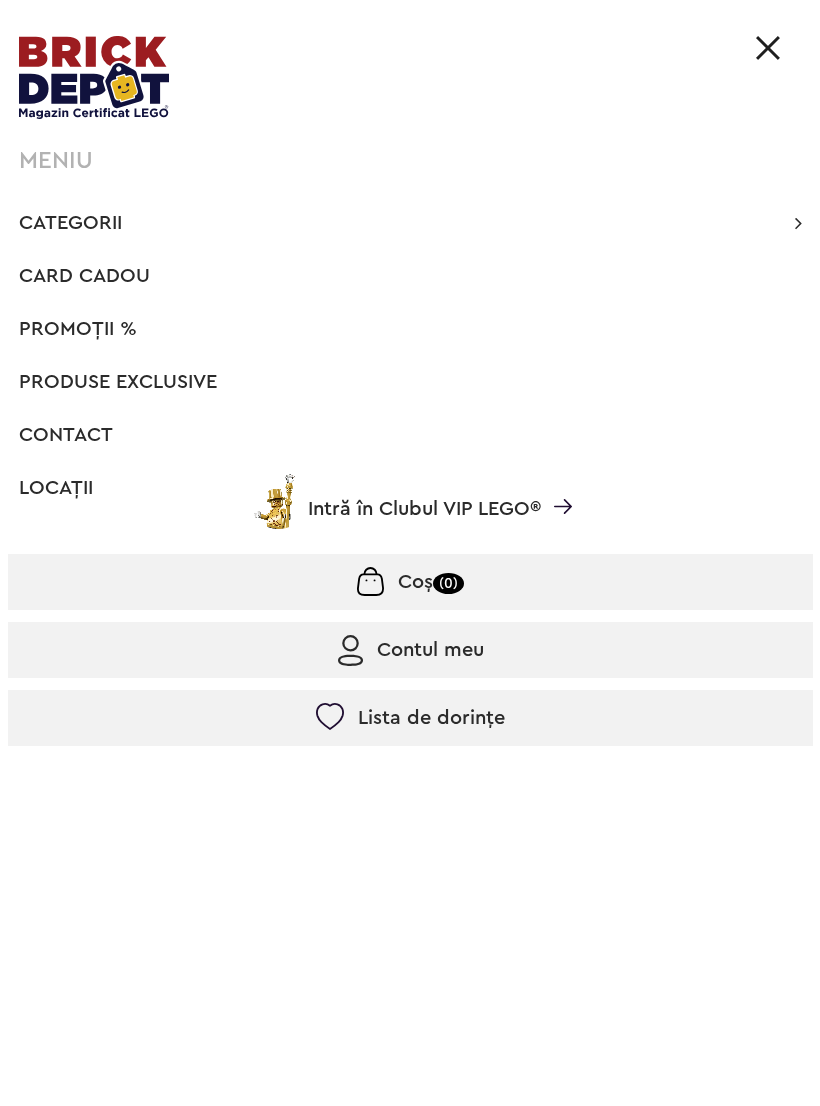 click on "PROMOȚII %" at bounding box center (78, 329) 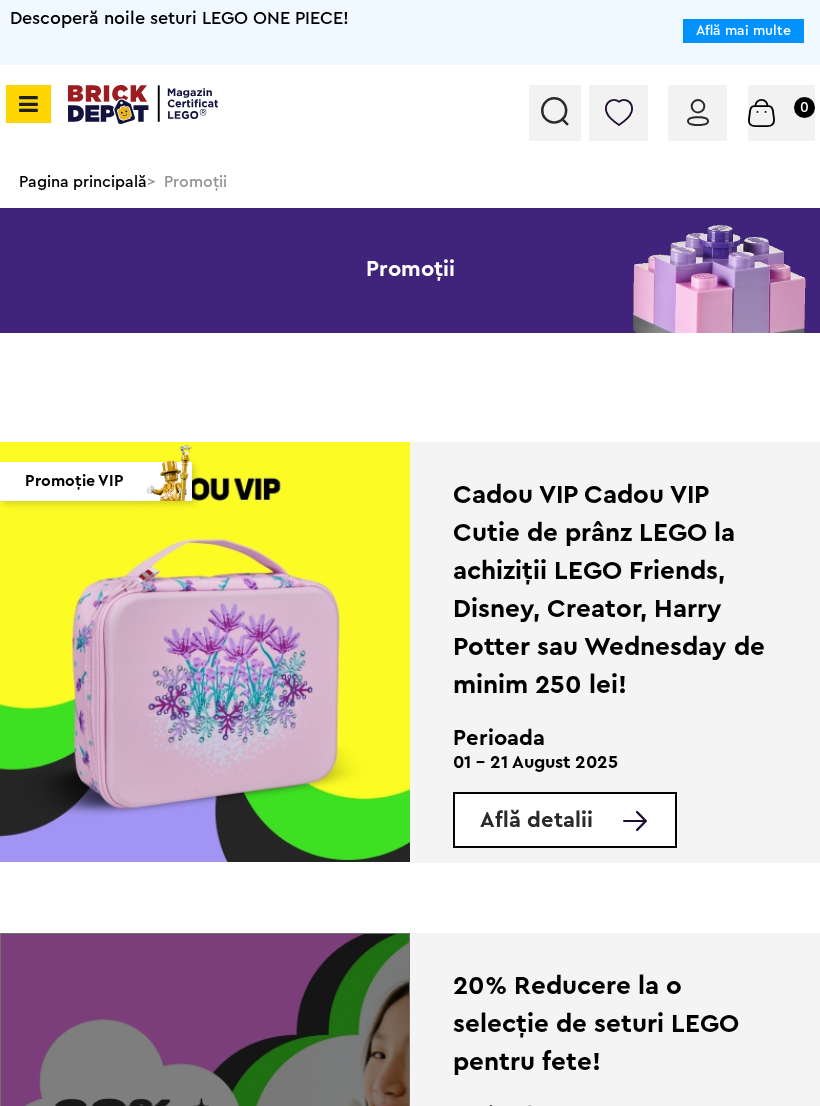 scroll, scrollTop: 0, scrollLeft: 0, axis: both 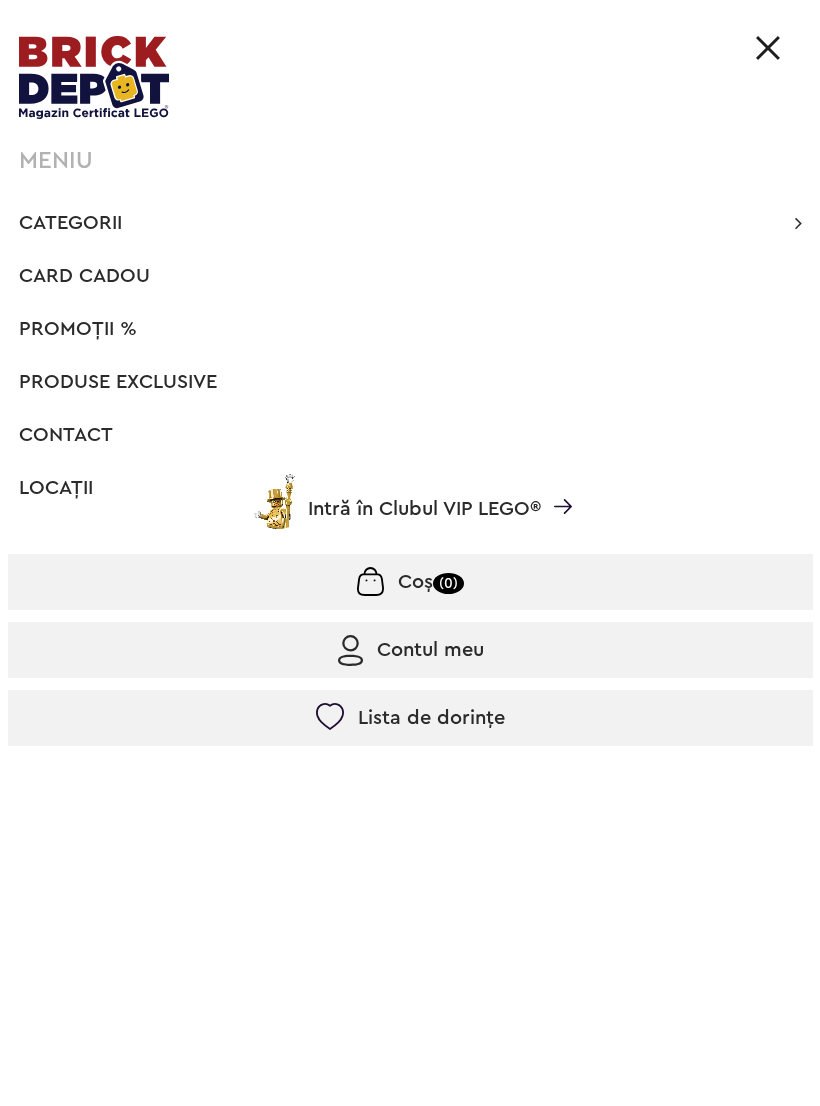 click on "Categorii" at bounding box center [70, 223] 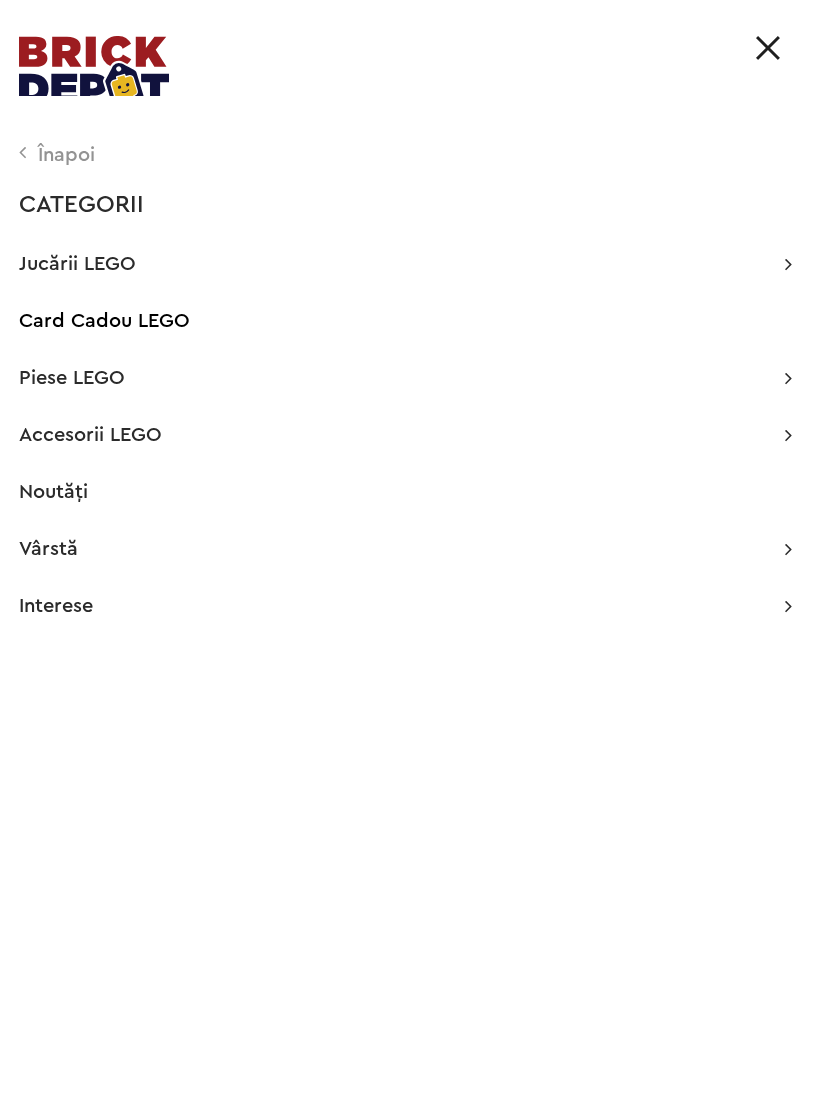 click on "Accesorii LEGO" at bounding box center (90, 435) 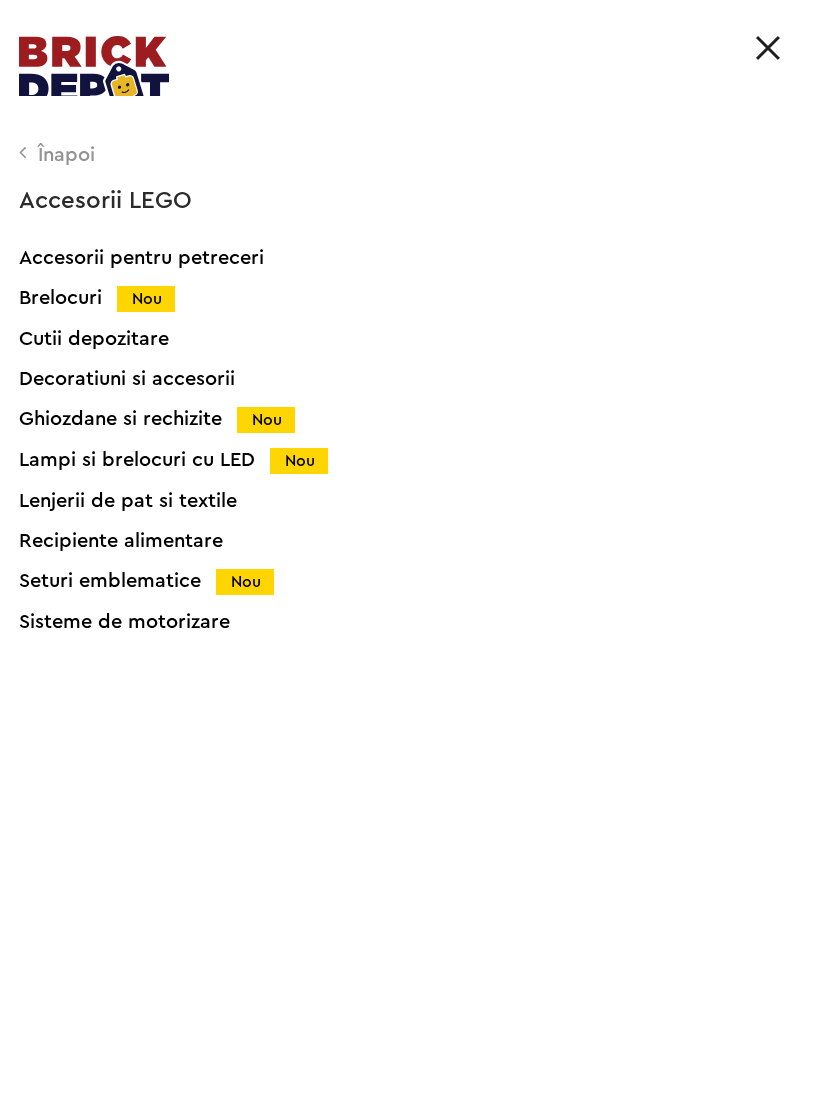 click on "Înapoi" at bounding box center (405, 155) 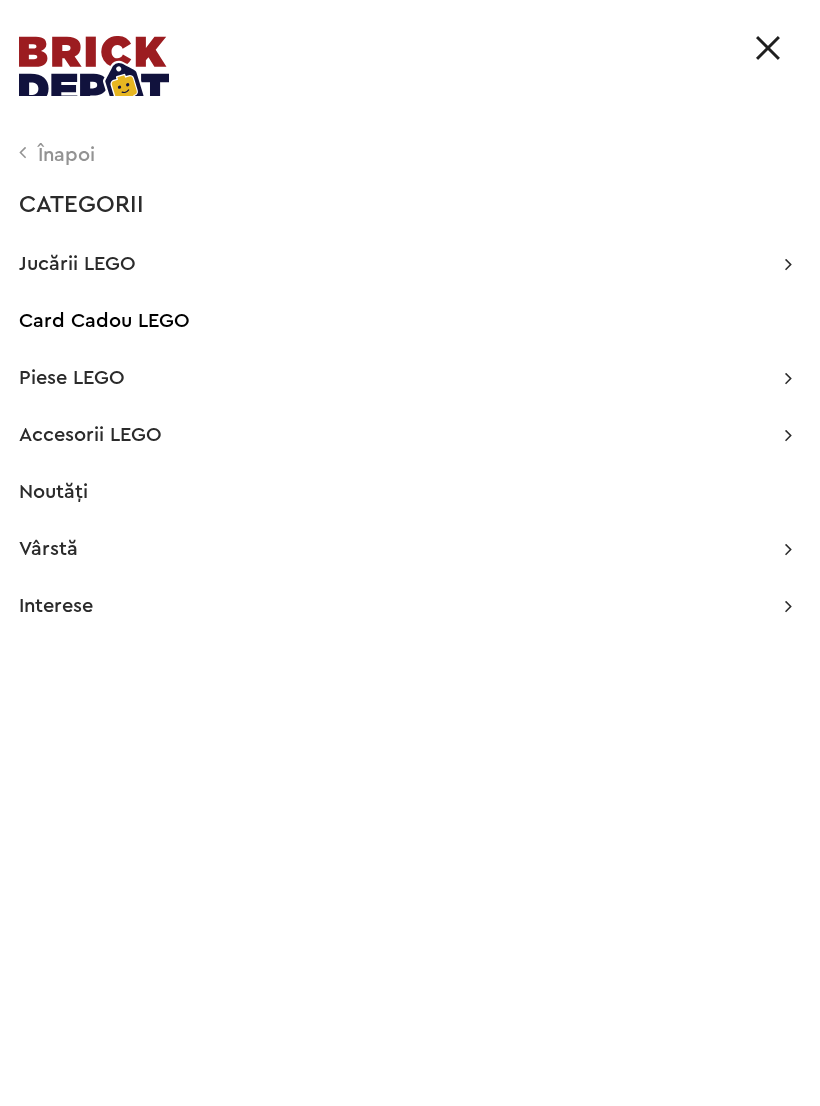 click on "Noutăți" at bounding box center (53, 492) 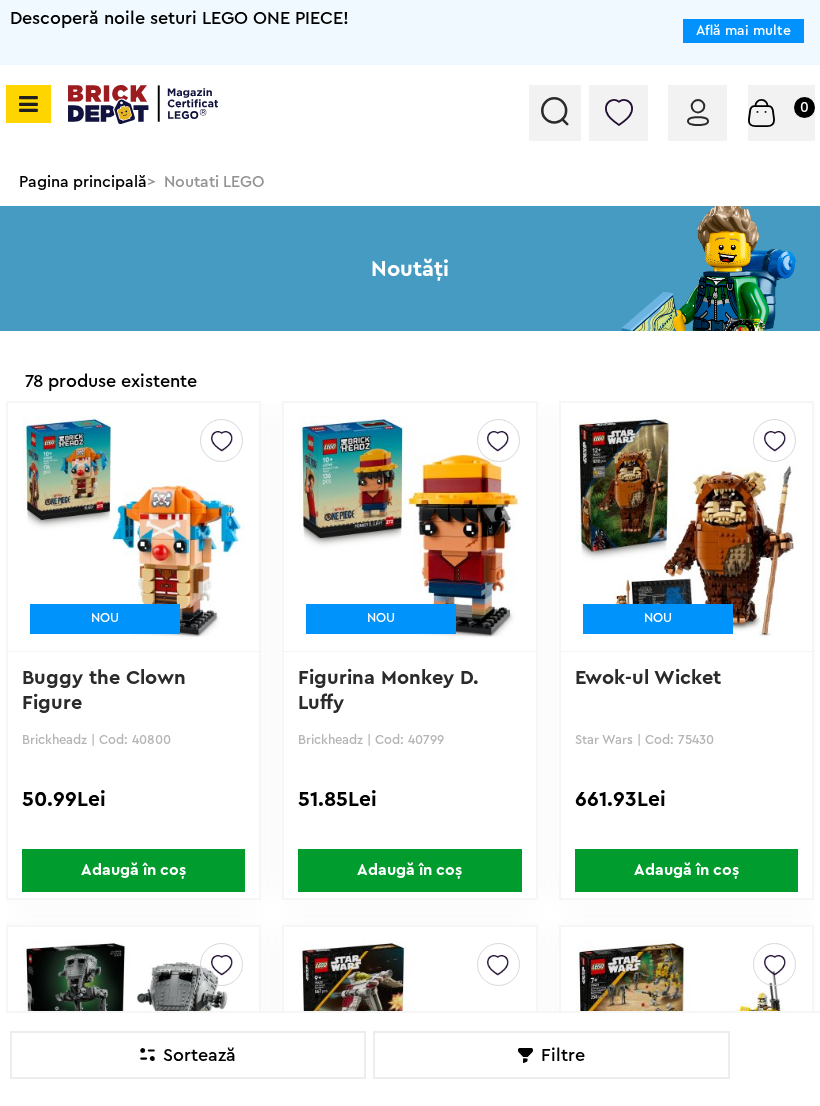 scroll, scrollTop: 0, scrollLeft: 0, axis: both 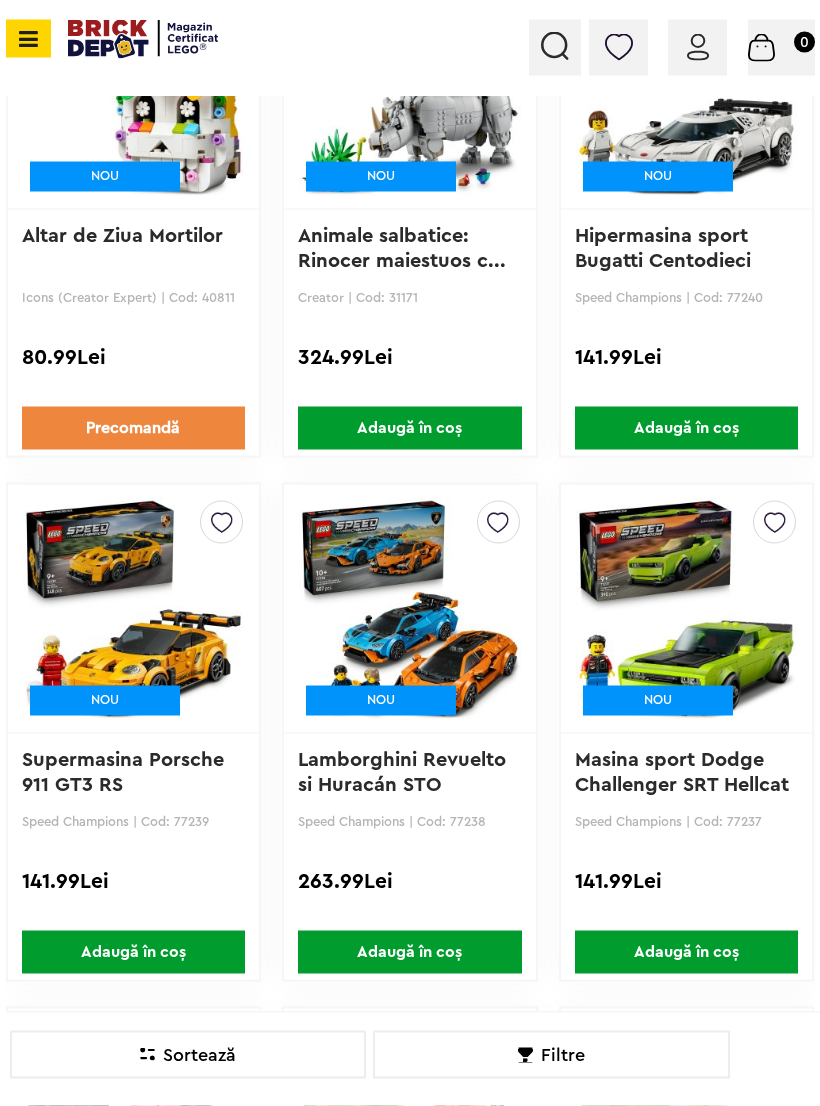 click at bounding box center (134, 609) 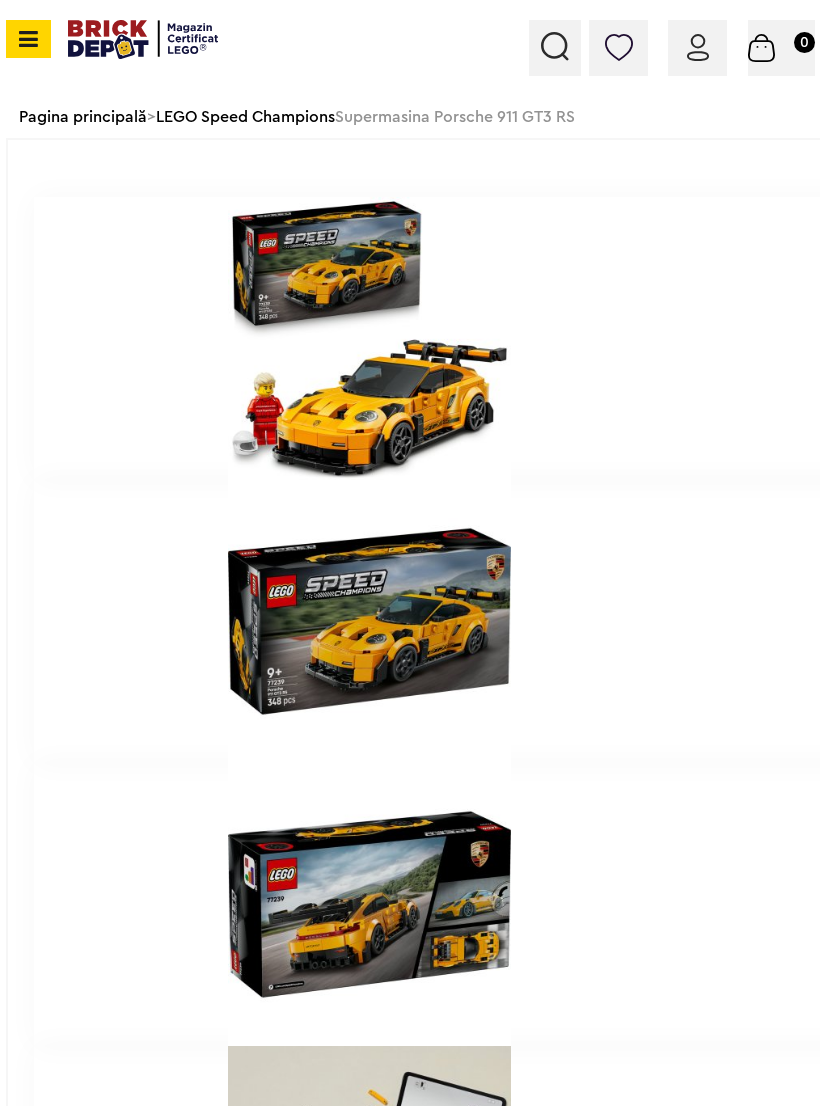 scroll, scrollTop: 0, scrollLeft: 0, axis: both 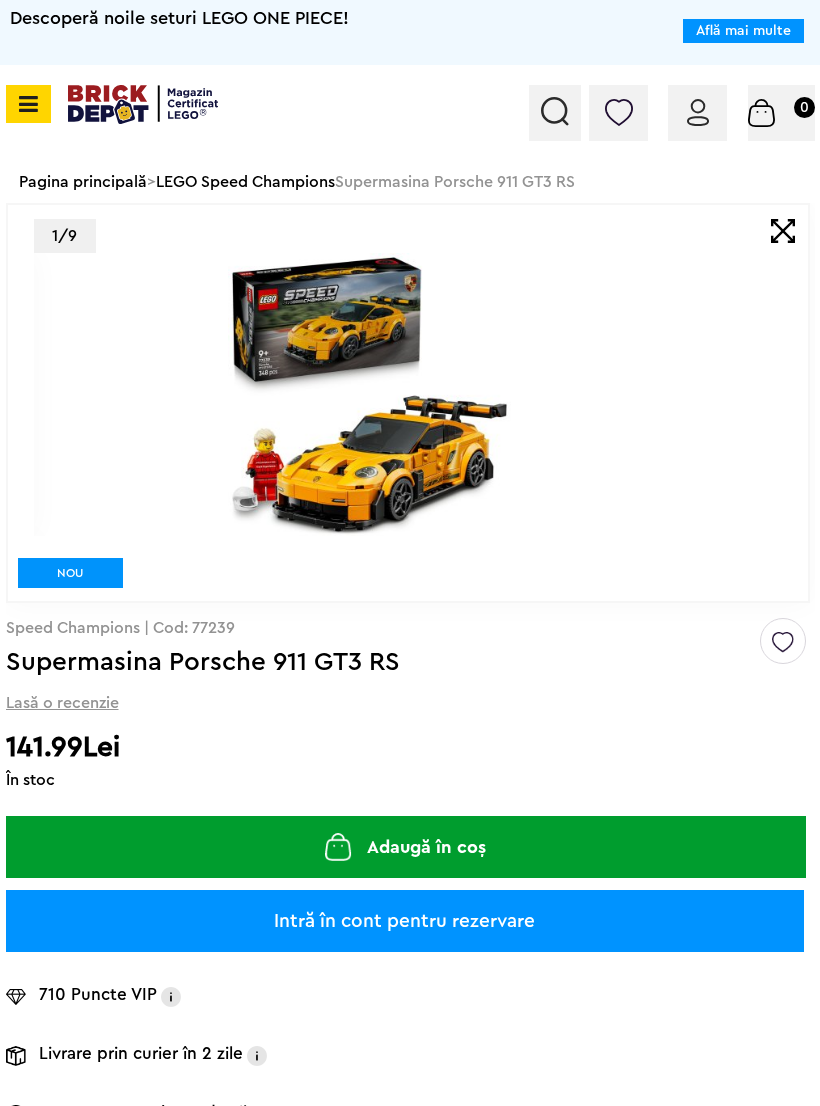 click on "Intră în cont pentru rezervare" at bounding box center [405, 921] 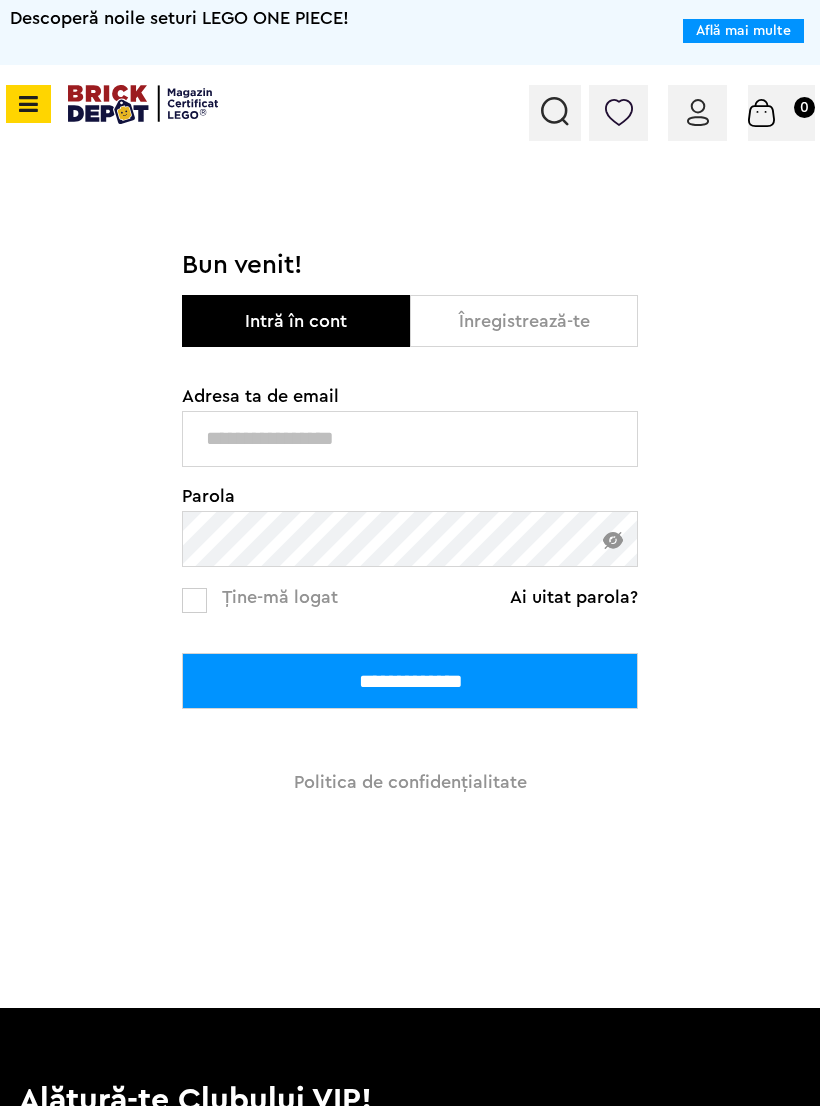 scroll, scrollTop: 0, scrollLeft: 0, axis: both 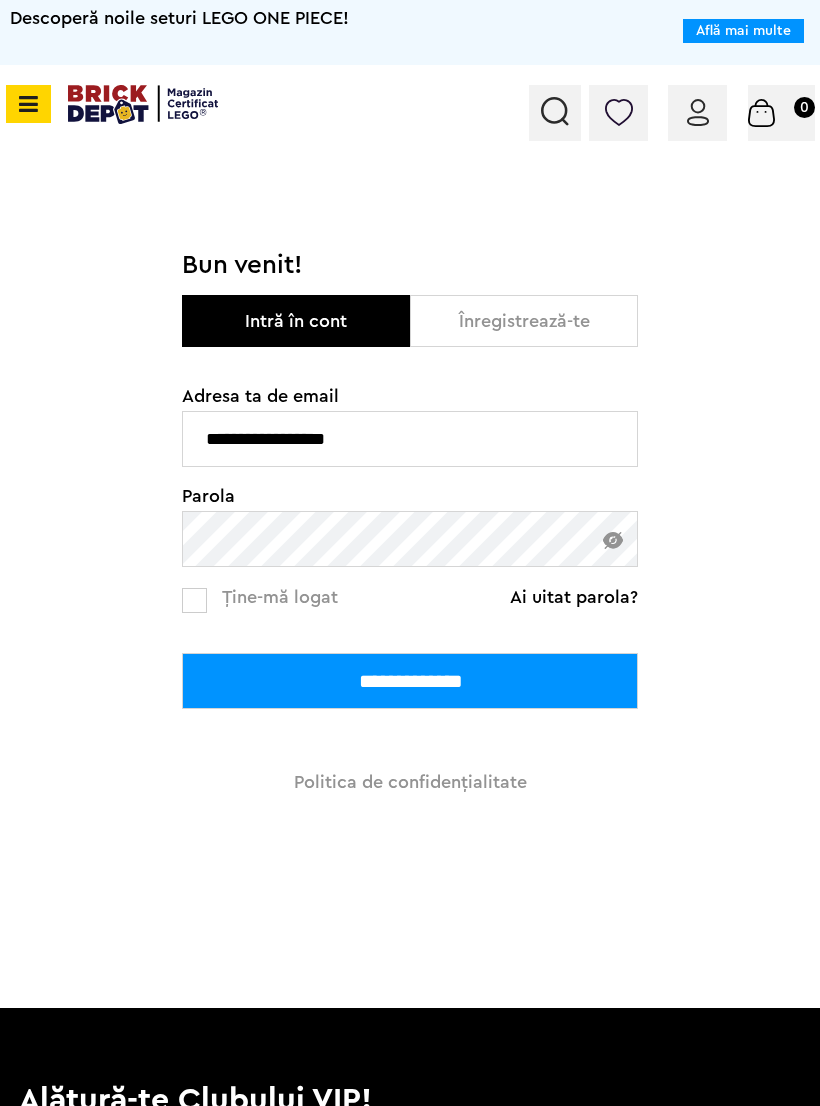 click on "**********" at bounding box center (410, 681) 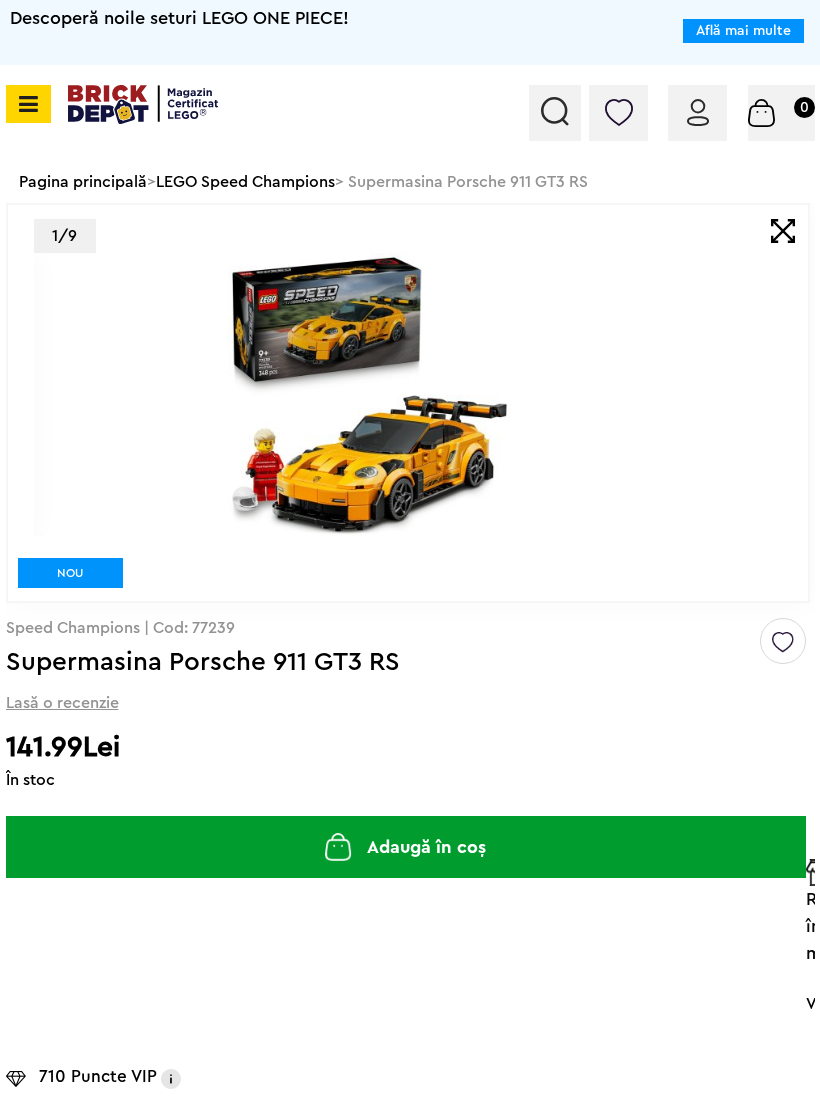 scroll, scrollTop: 0, scrollLeft: 0, axis: both 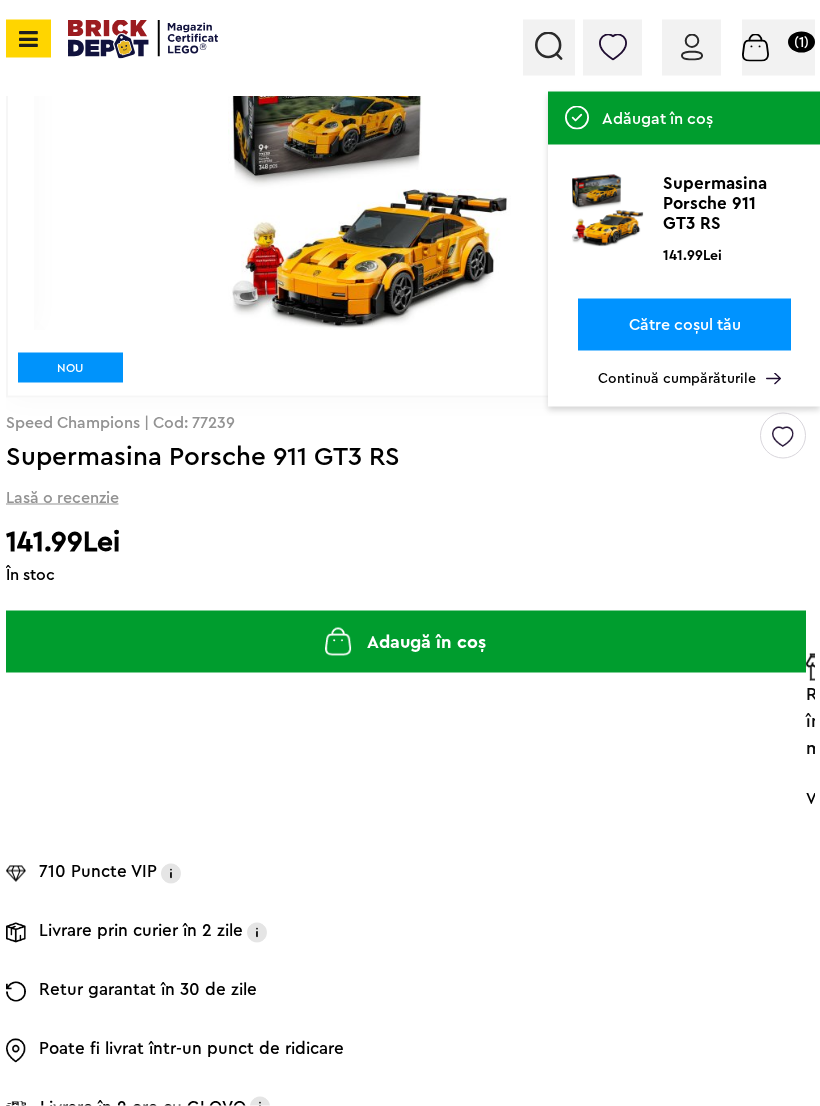 click on "Către coșul tău" at bounding box center (684, 325) 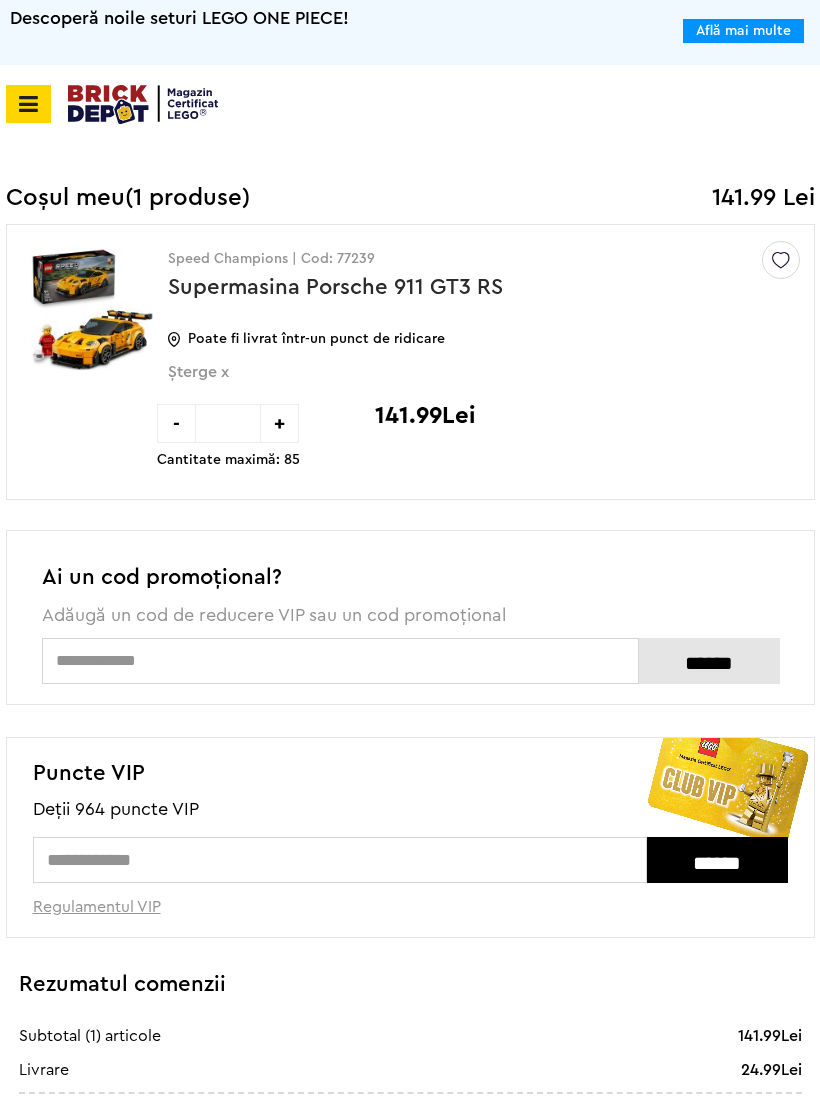 scroll, scrollTop: 0, scrollLeft: 0, axis: both 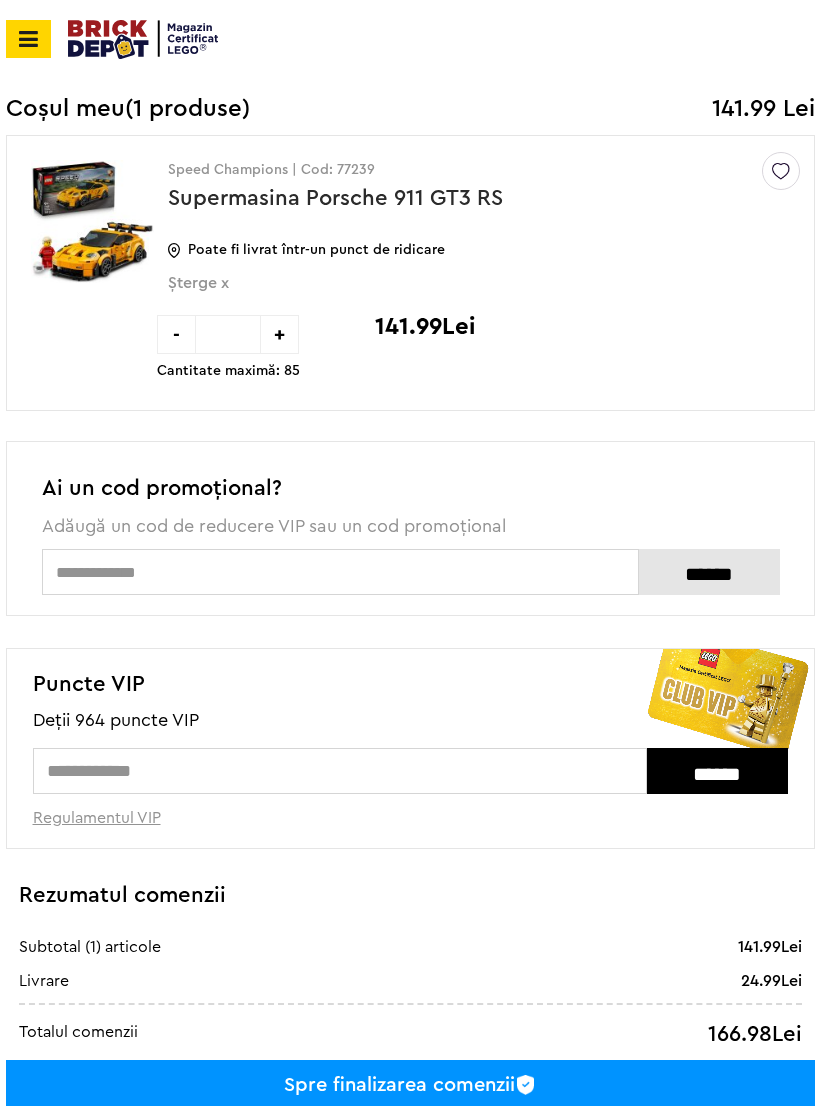 click at bounding box center (340, 771) 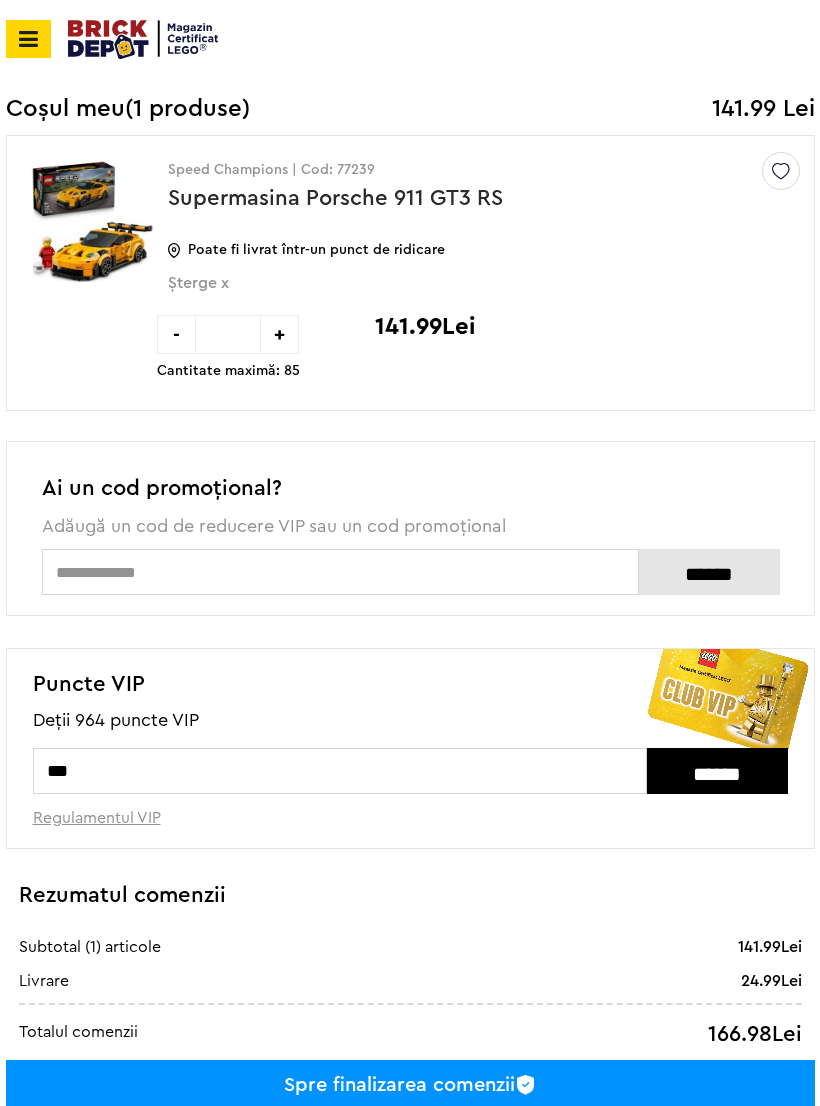 click on "******" at bounding box center [717, 771] 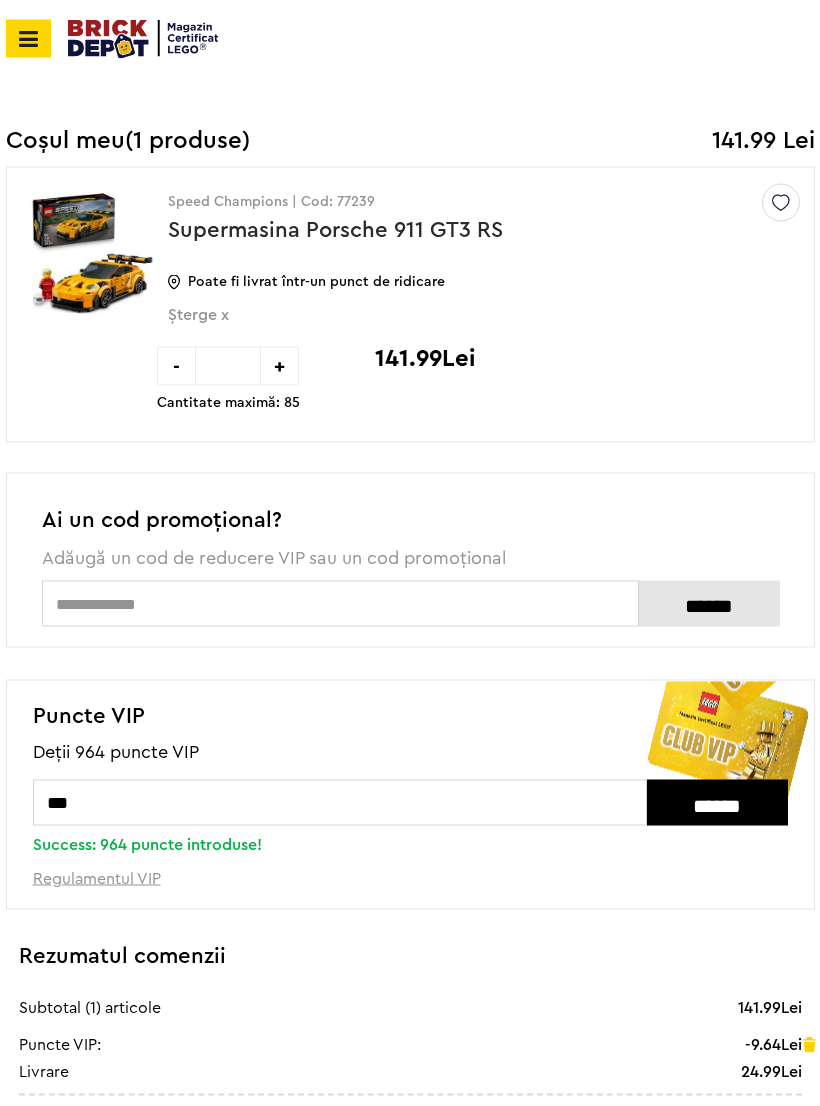 scroll, scrollTop: 222, scrollLeft: 0, axis: vertical 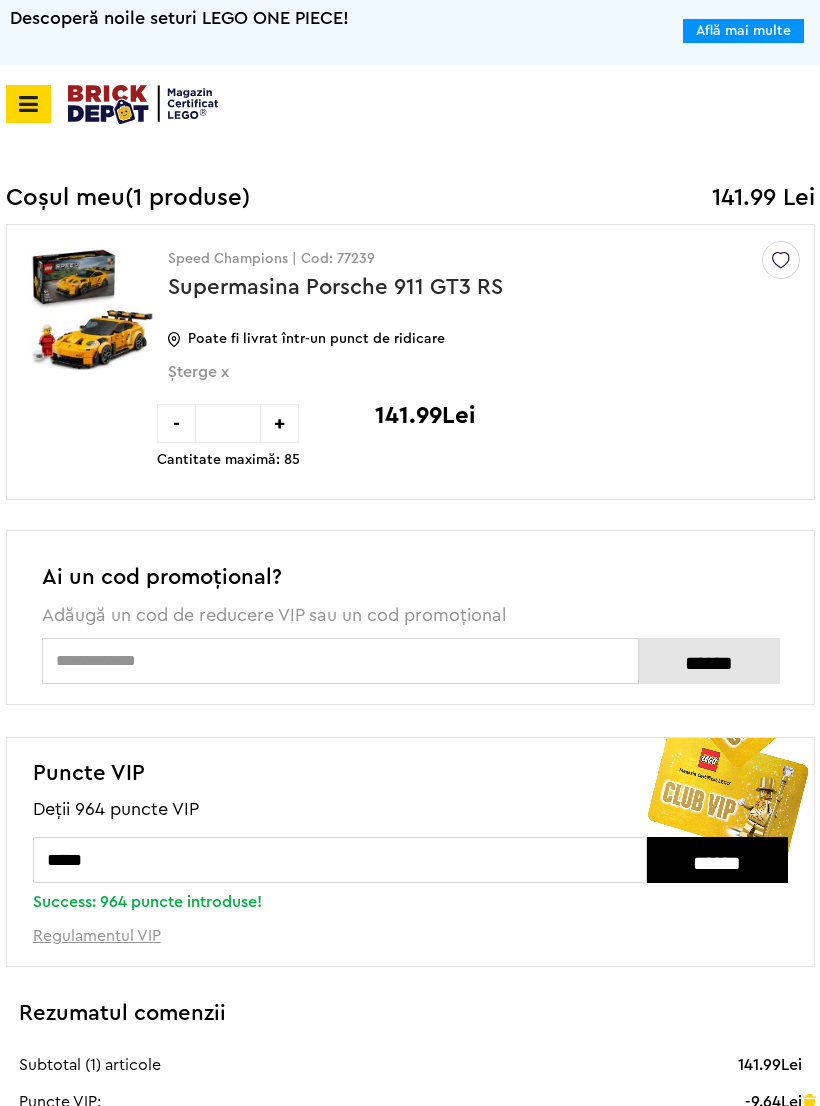 type on "*****" 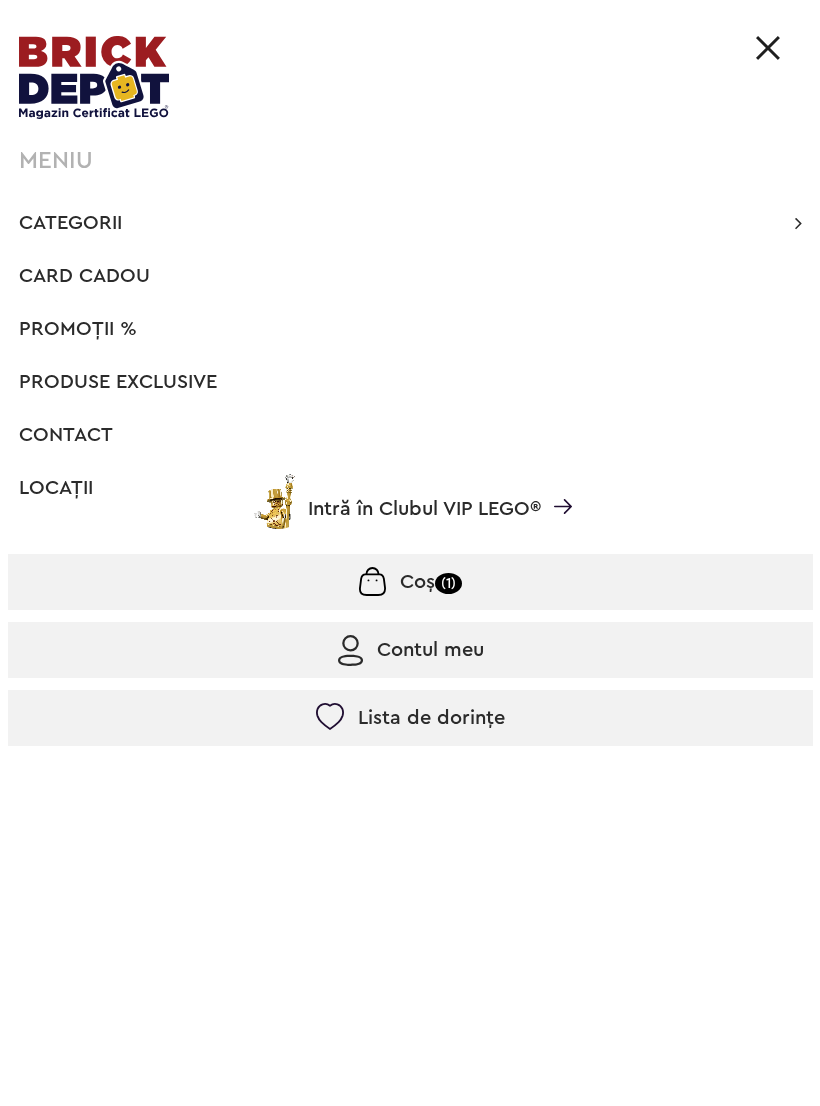 click at bounding box center (768, 48) 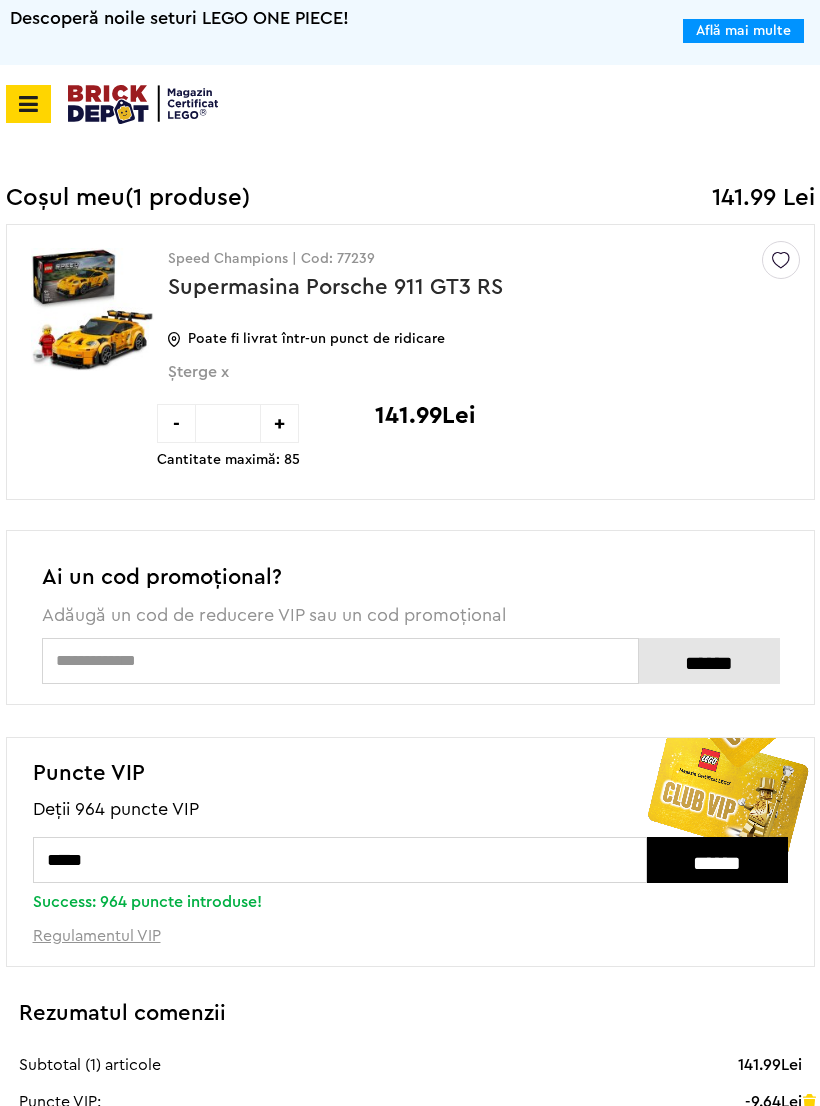 click at bounding box center (28, 104) 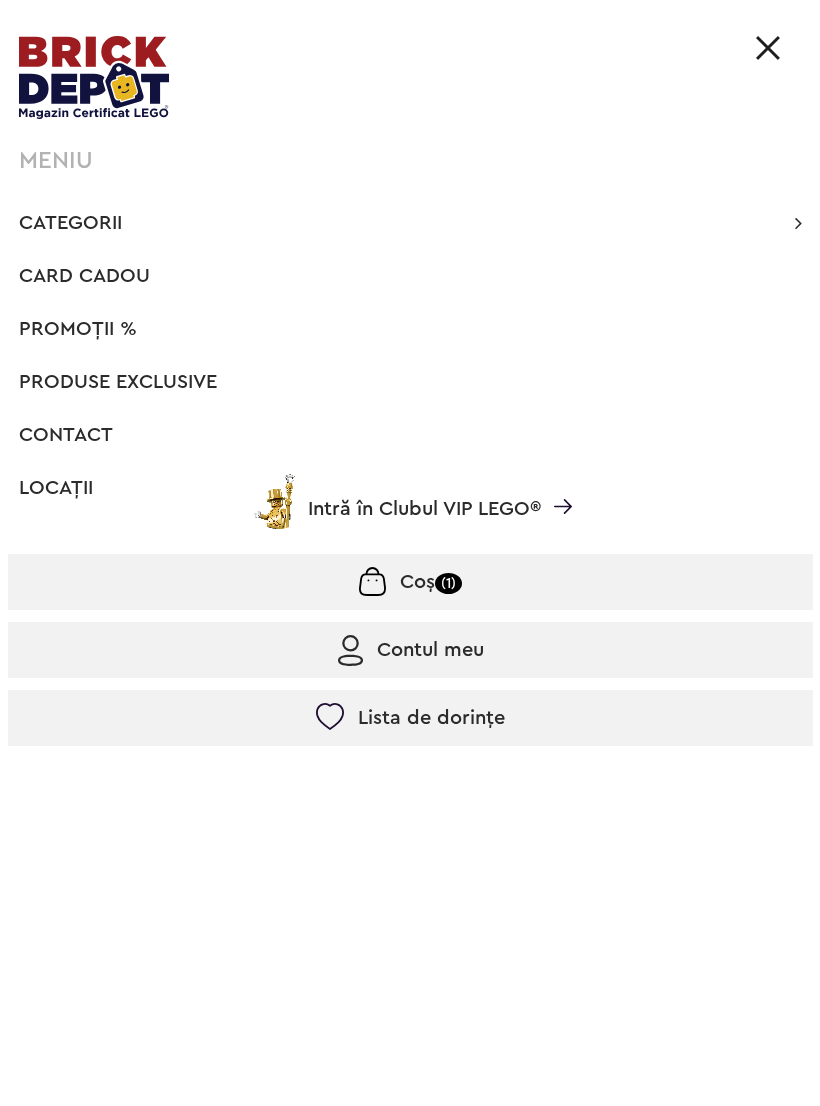 click at bounding box center (94, 77) 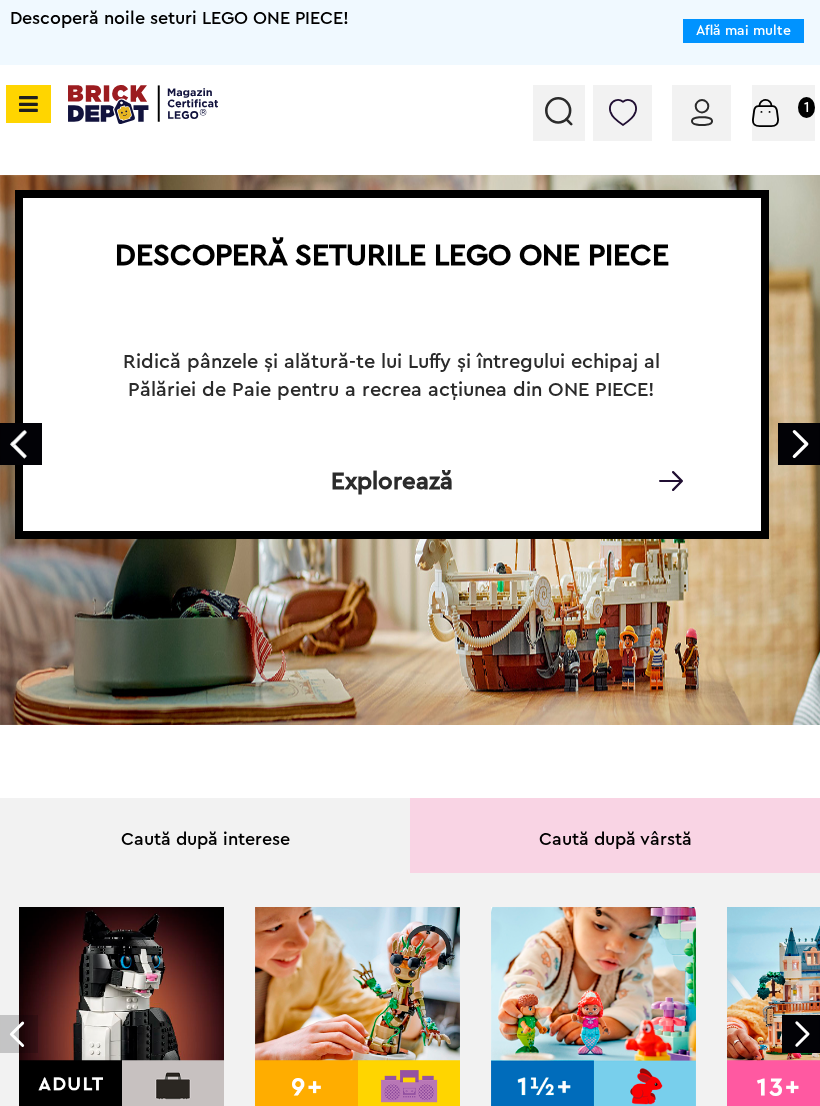 scroll, scrollTop: 0, scrollLeft: 0, axis: both 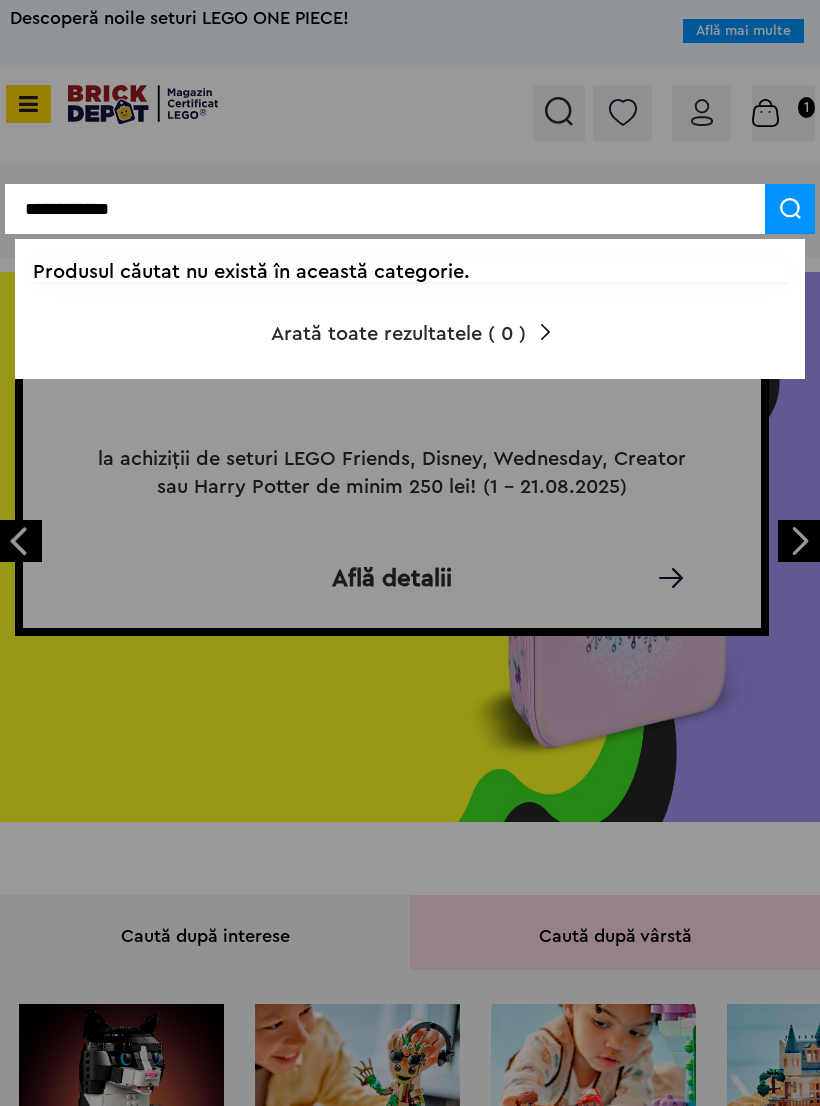 type on "**********" 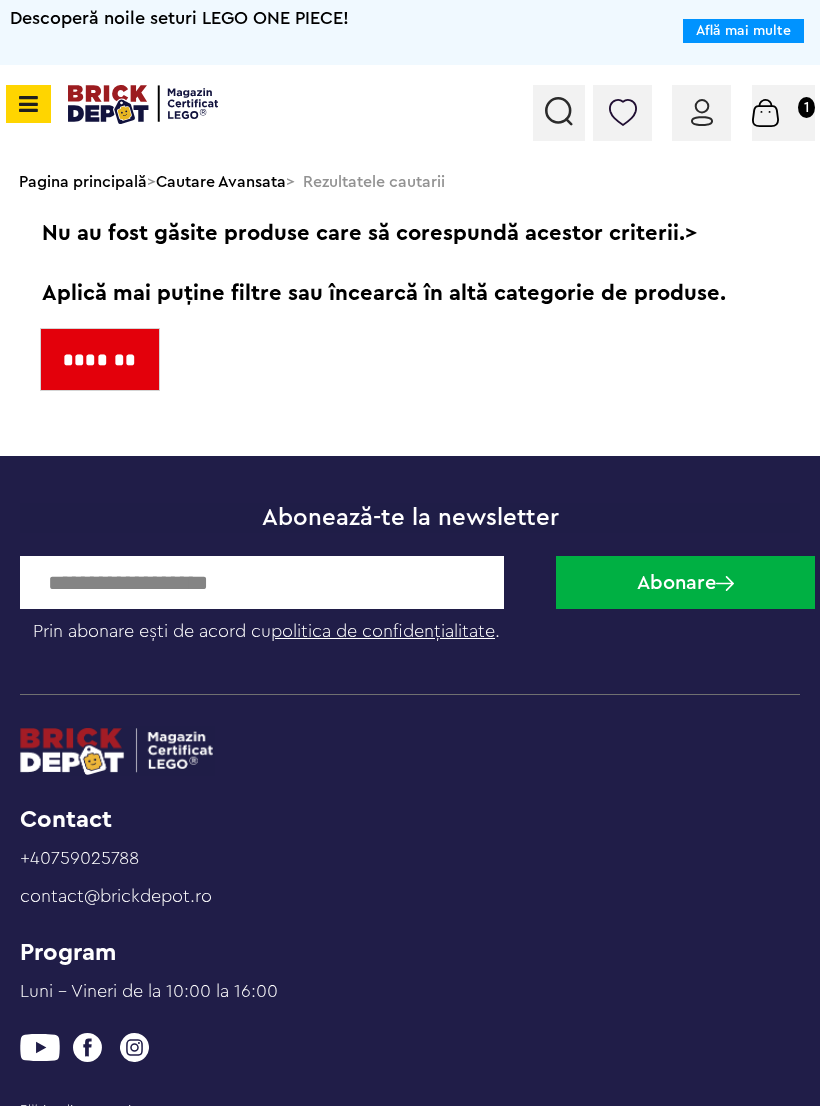 scroll, scrollTop: 0, scrollLeft: 0, axis: both 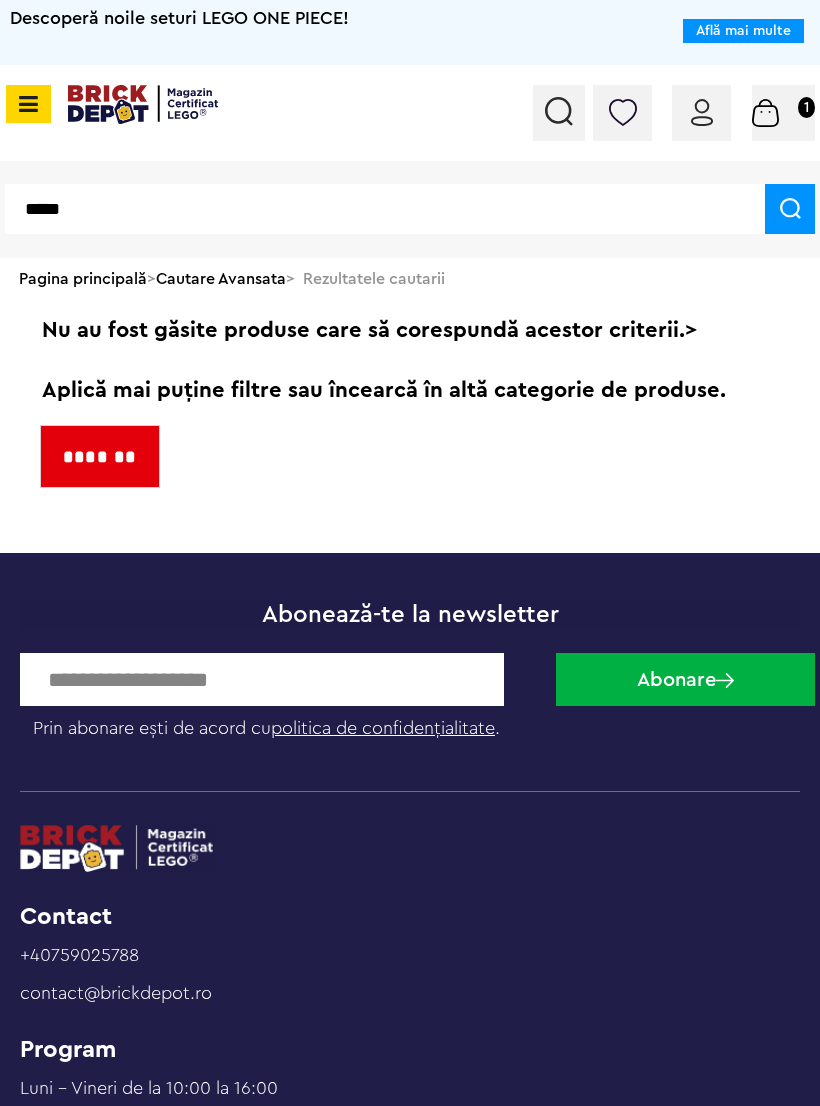 click on "*****" at bounding box center [385, 209] 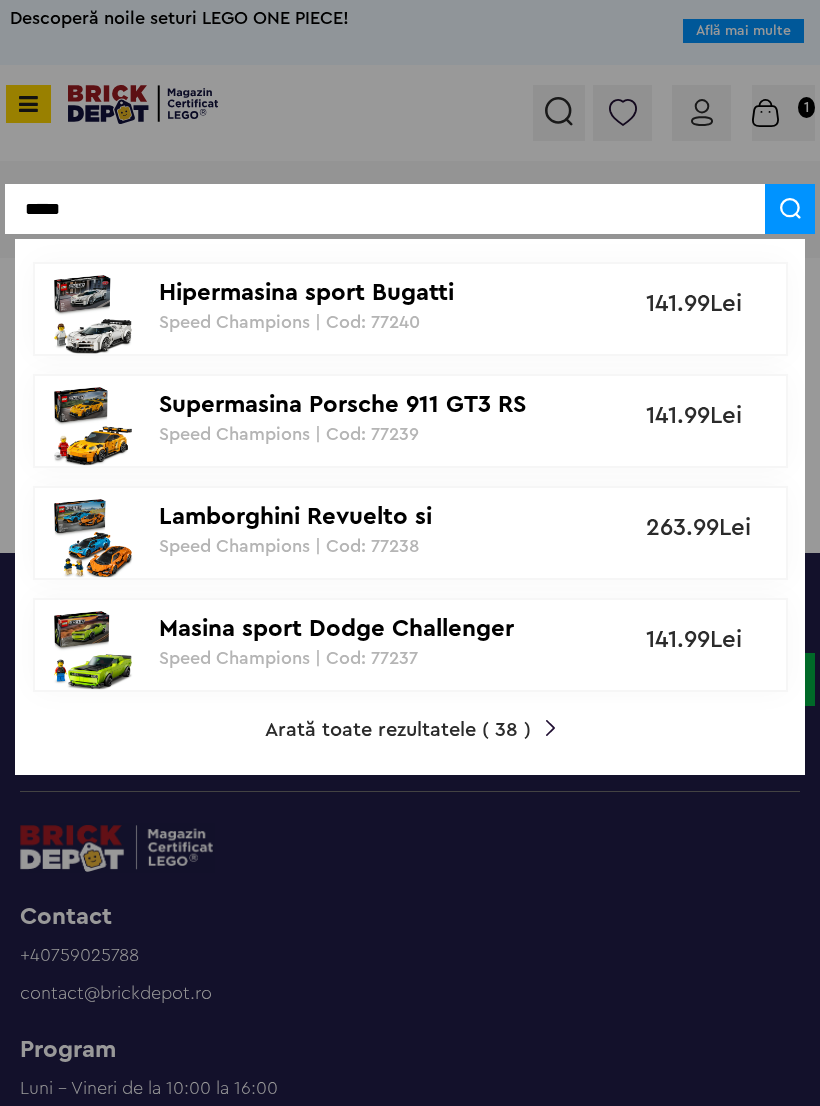 type on "*****" 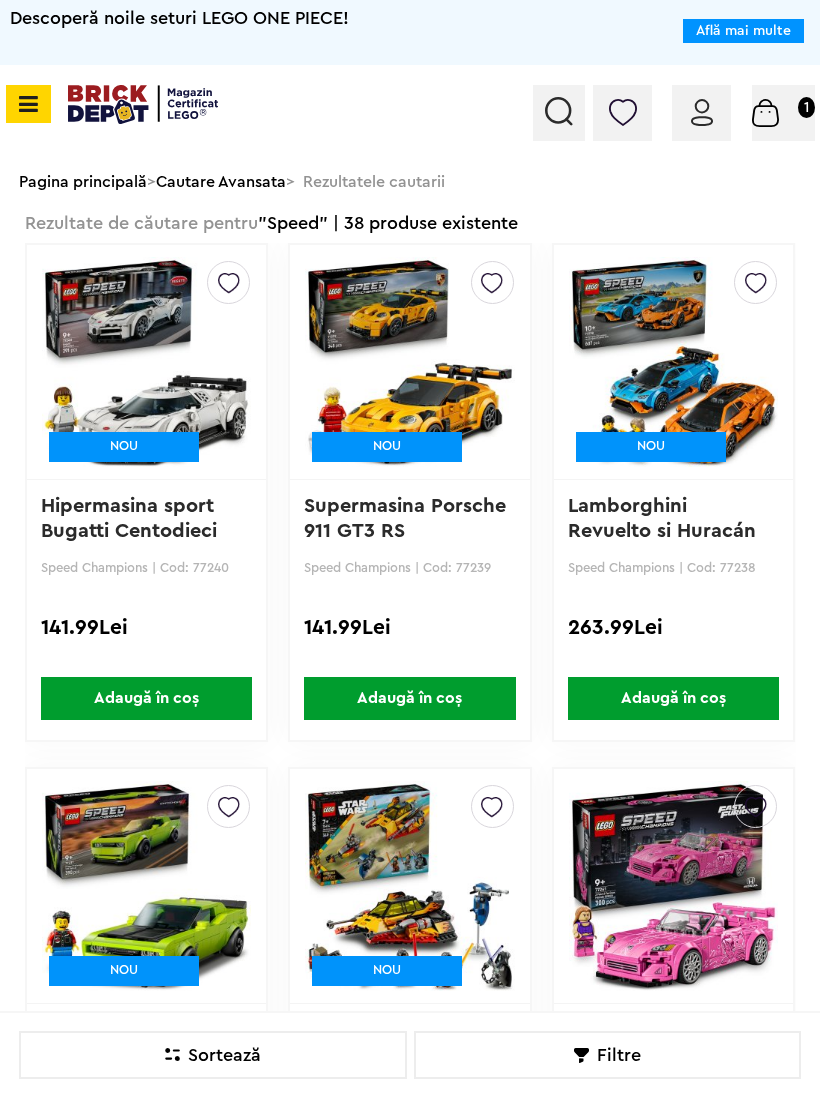 scroll, scrollTop: 0, scrollLeft: 0, axis: both 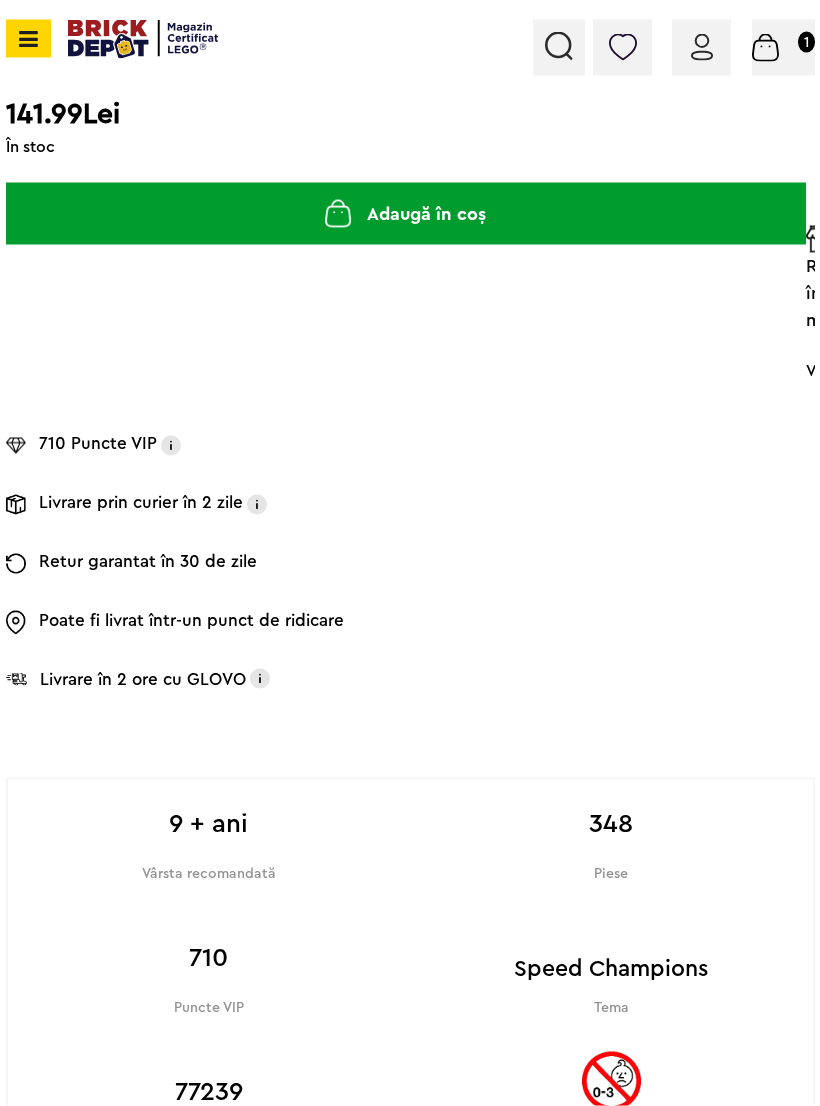 click on "Creează o listă nouă
NOU
Speed Champions | Cod: 77239
Supermasina Porsche 911 GT3 RS
Lasă o recenzie
141.99Lei
În stoc                                  Adaugă în coș
Rezervă în magazin Verifică  aici  stocul în magazine
Rezervă produsul sau verifică stocul din magazin
Selectează magazinul" at bounding box center (406, 313) 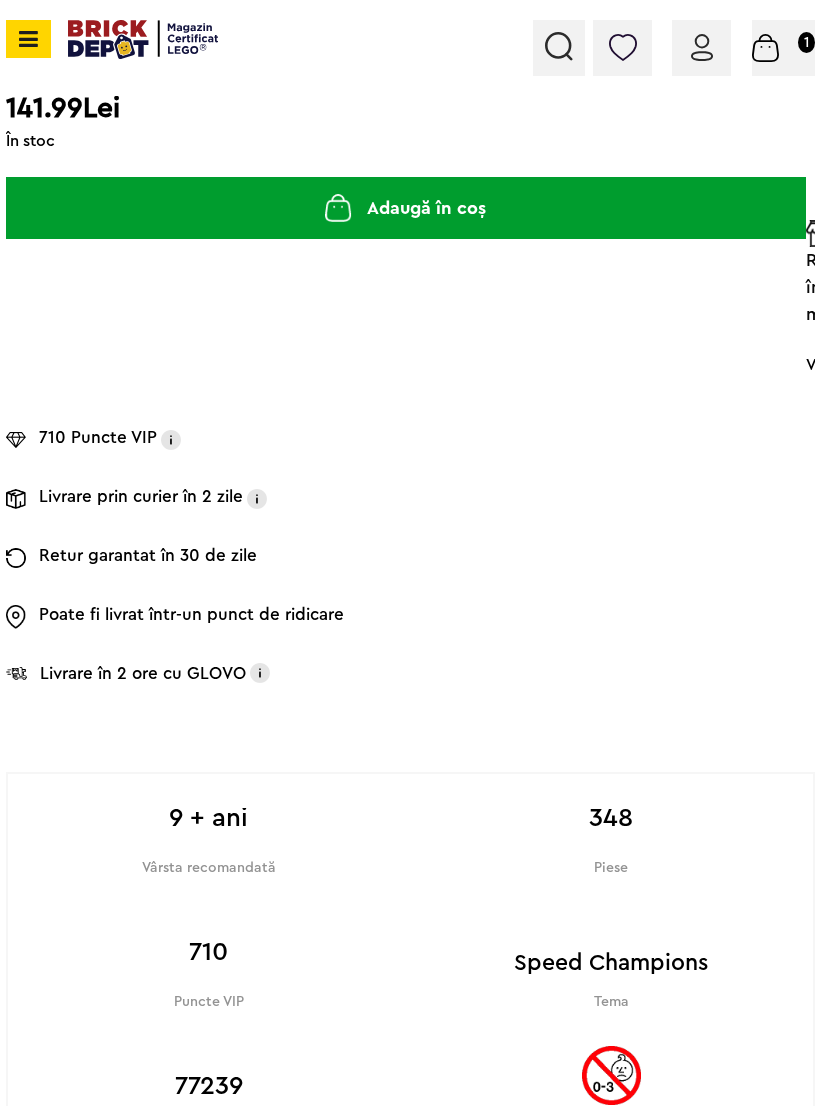 click on "Verifică  aici  stocul în magazine" at bounding box center (870, 375) 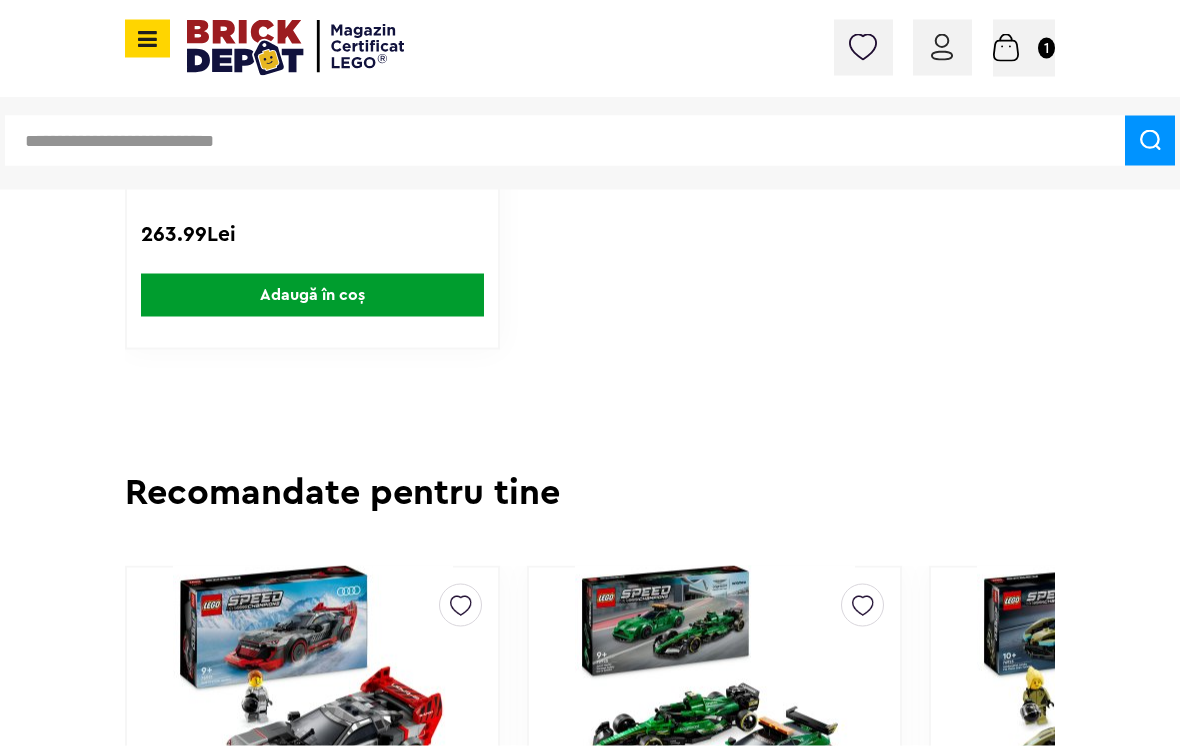 scroll, scrollTop: 3667, scrollLeft: 0, axis: vertical 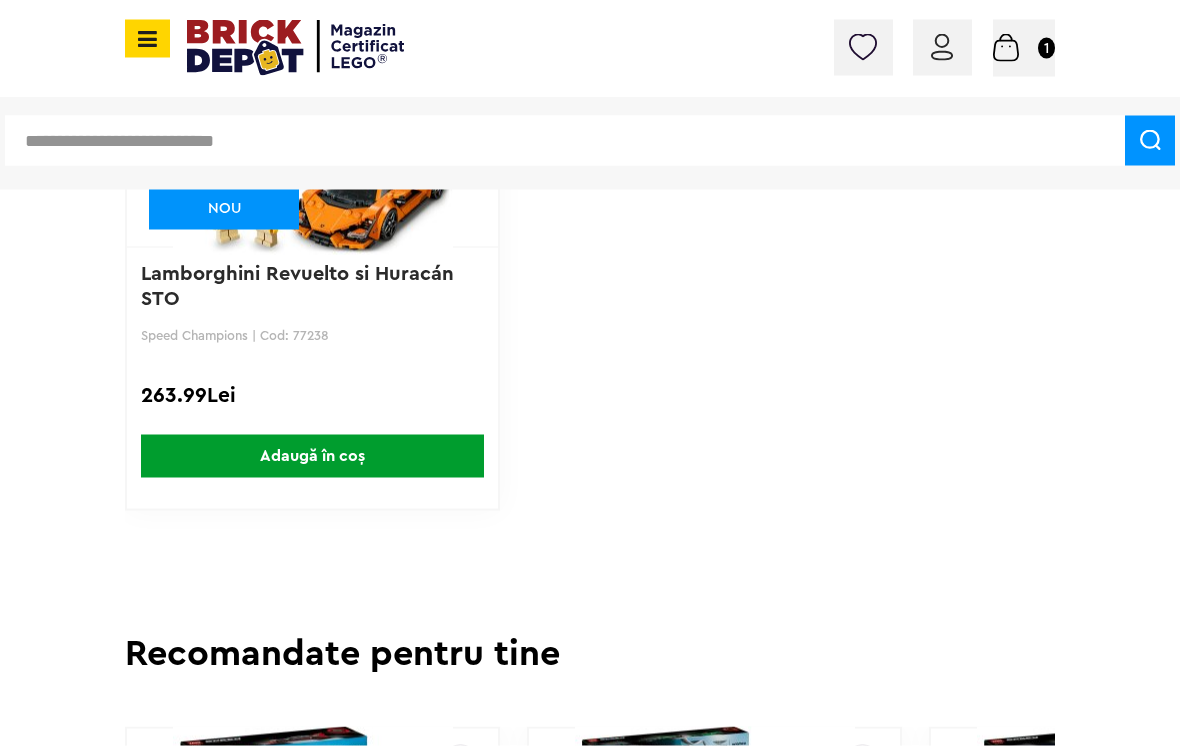 click at bounding box center [312, 115] 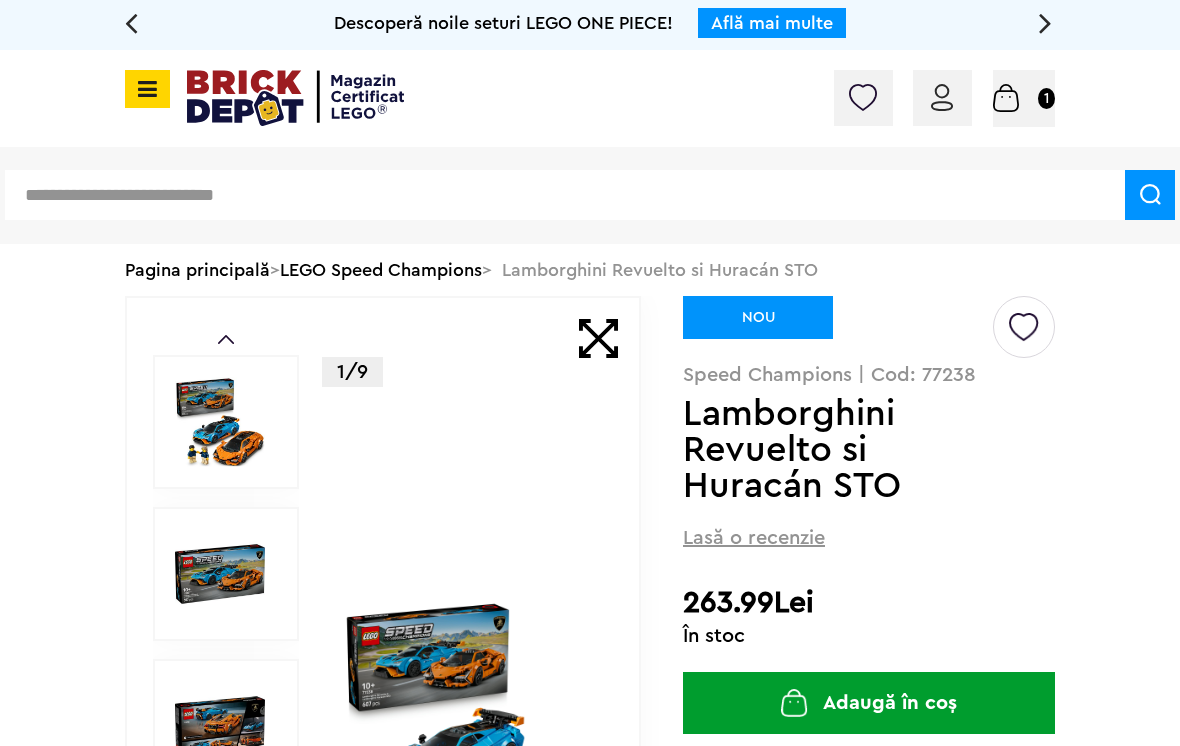 scroll, scrollTop: 87, scrollLeft: 0, axis: vertical 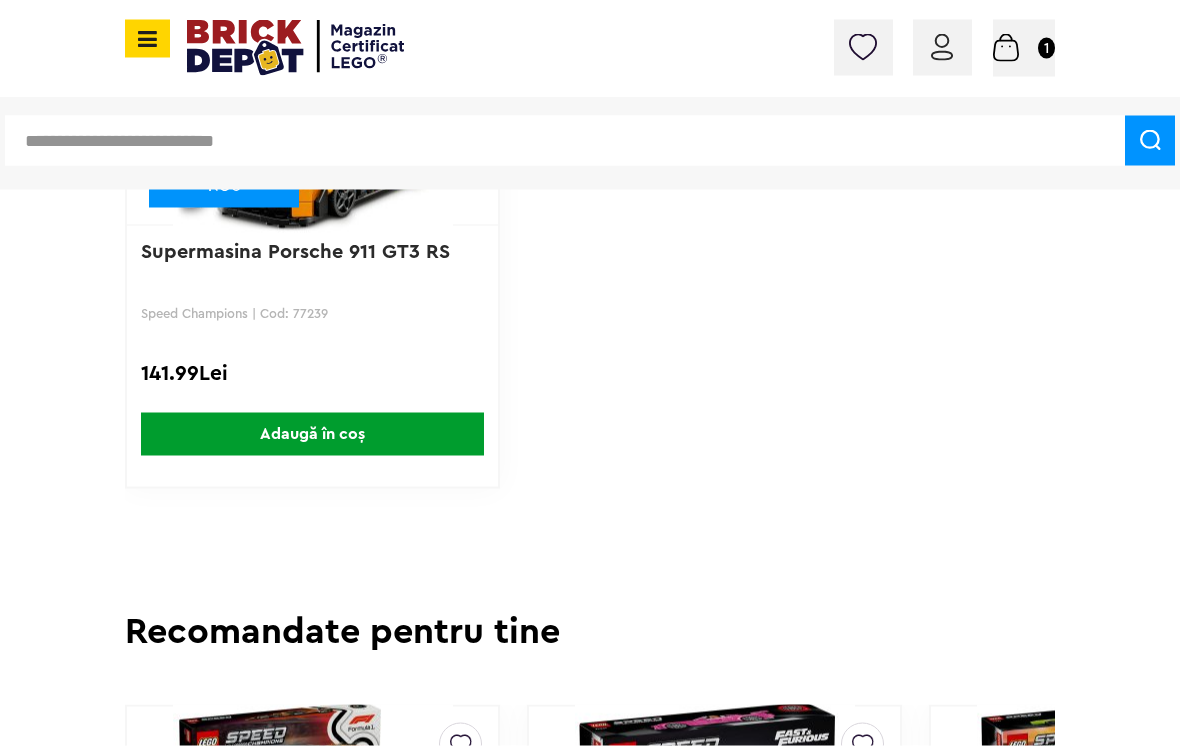 click at bounding box center [312, 93] 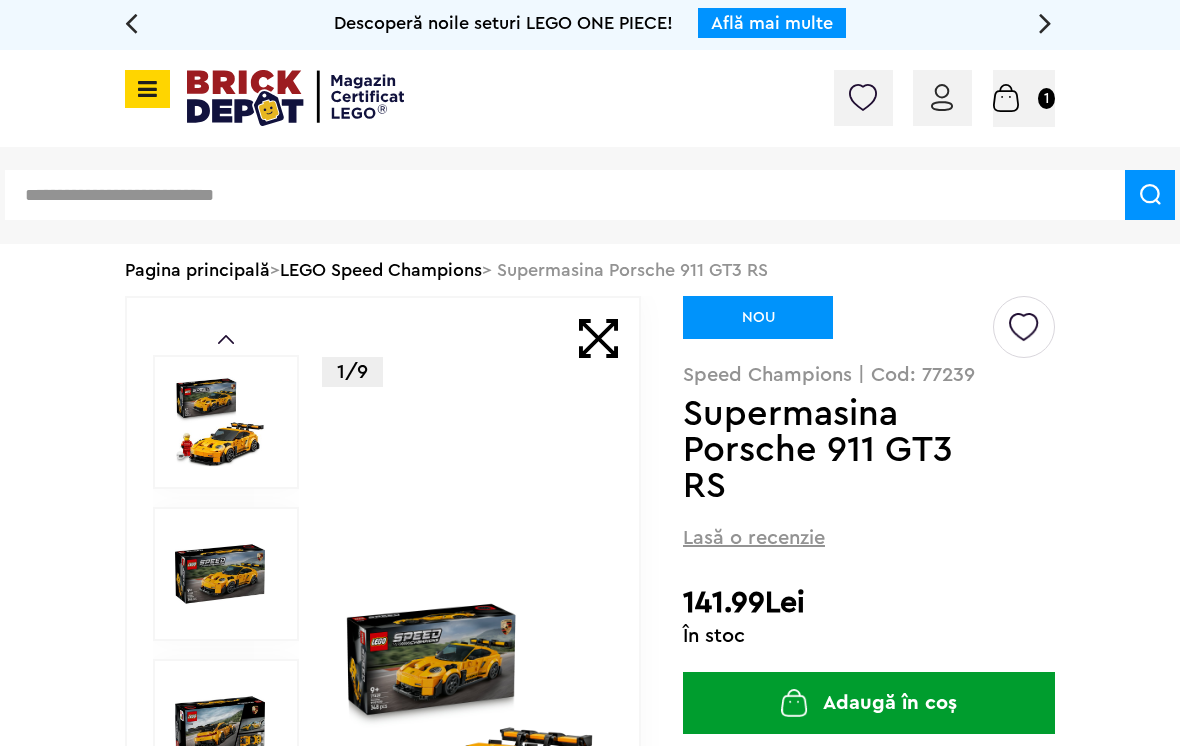 scroll, scrollTop: 0, scrollLeft: 0, axis: both 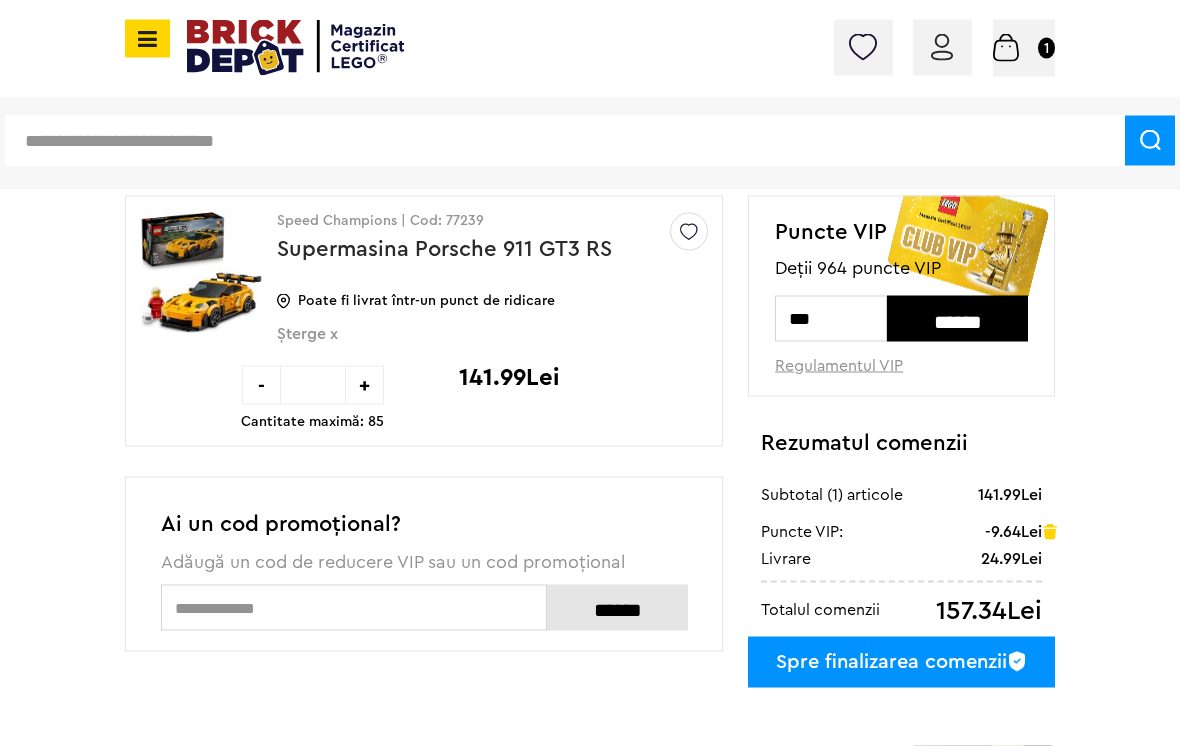 click on "Spre finalizarea comenzii" at bounding box center [901, 662] 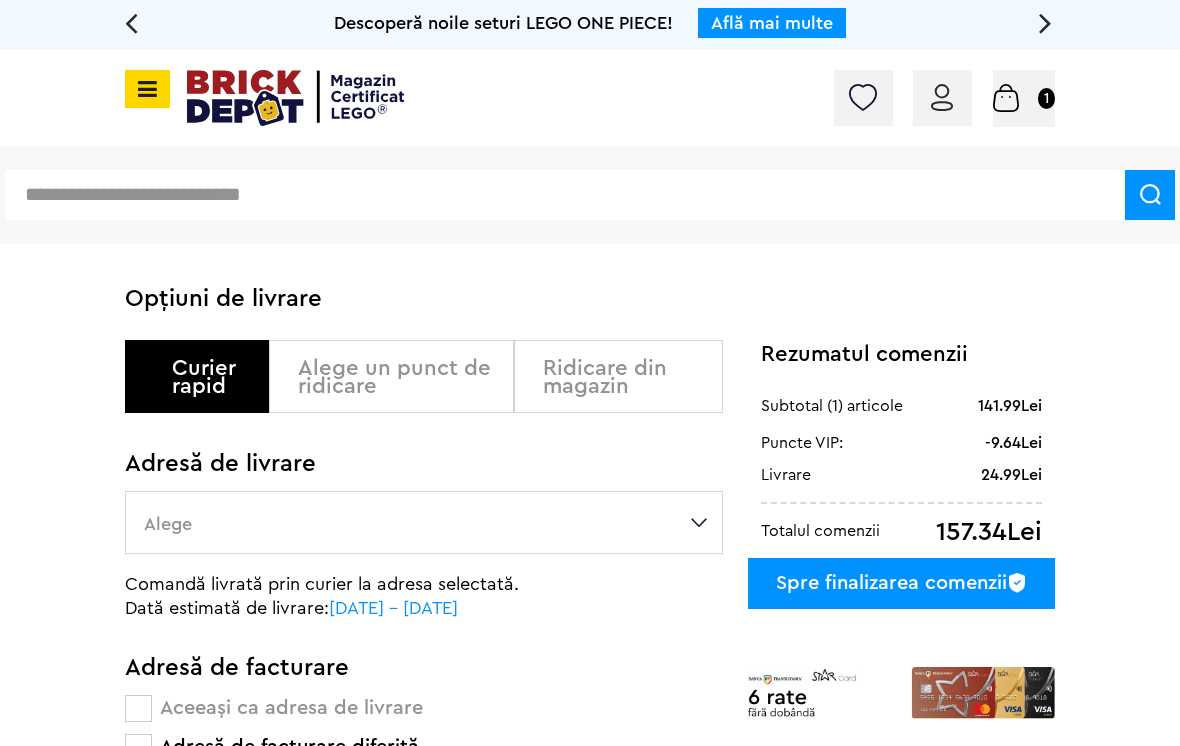 scroll, scrollTop: 0, scrollLeft: 0, axis: both 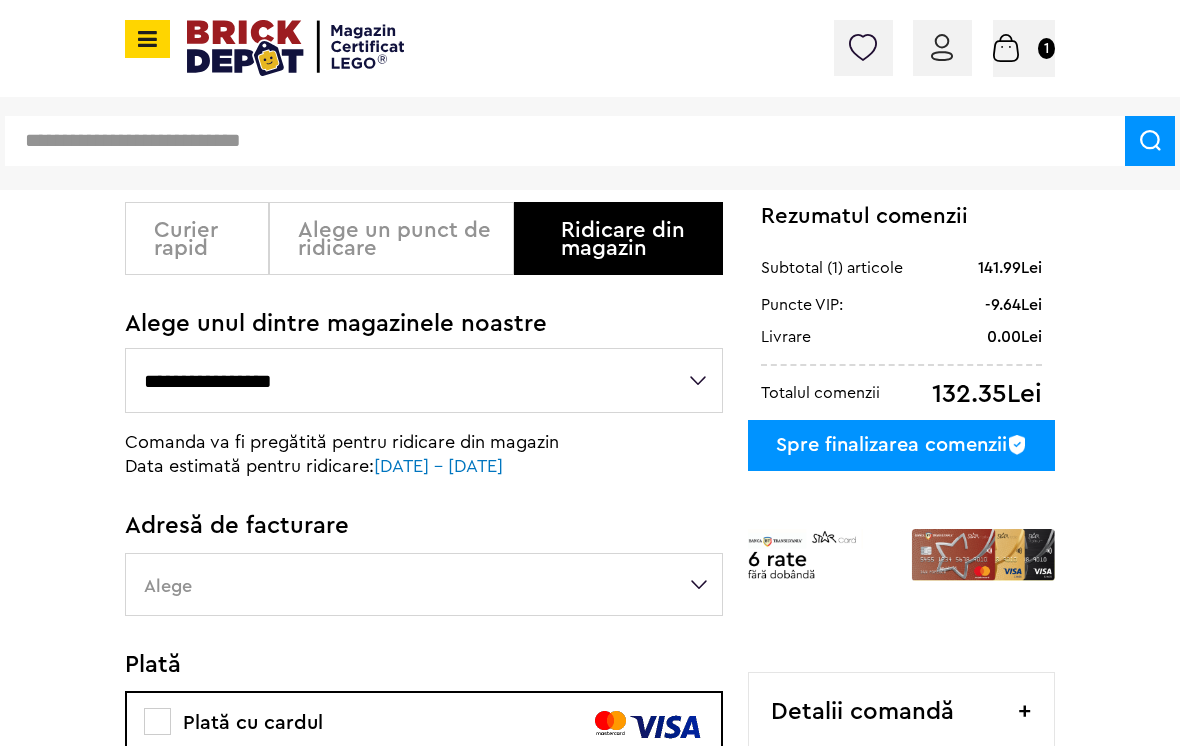 click on "**********" at bounding box center [424, 380] 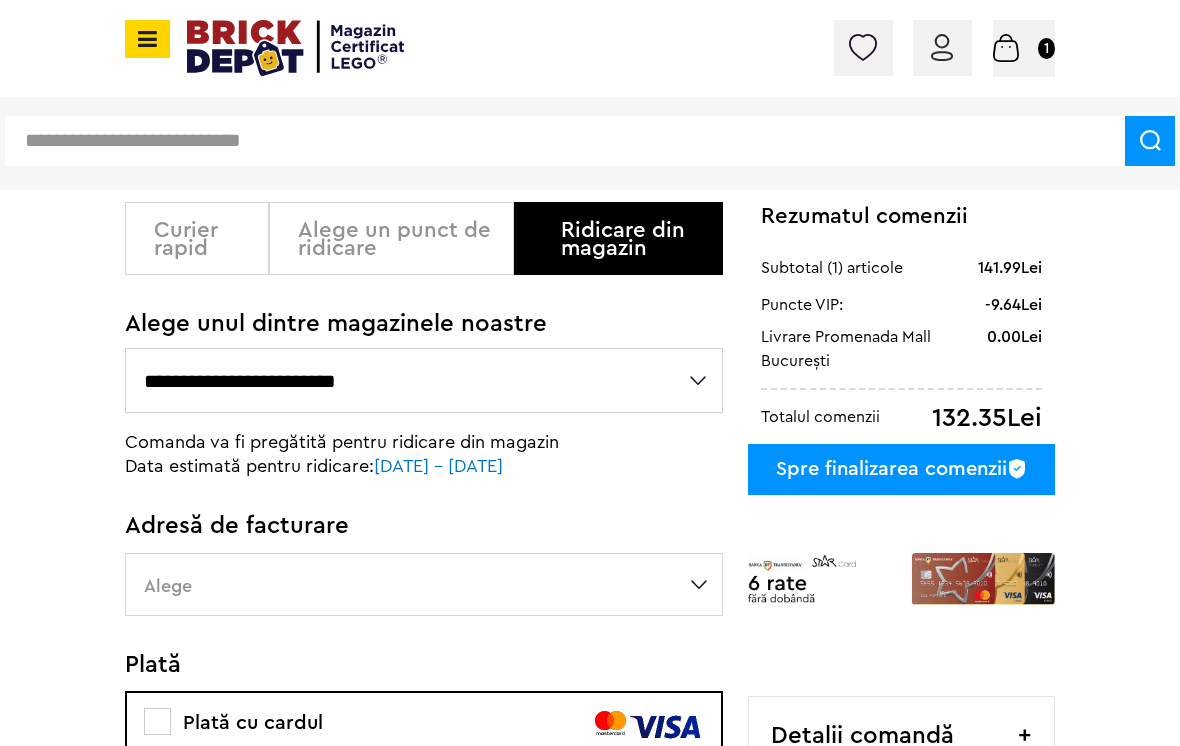 scroll, scrollTop: 183, scrollLeft: 0, axis: vertical 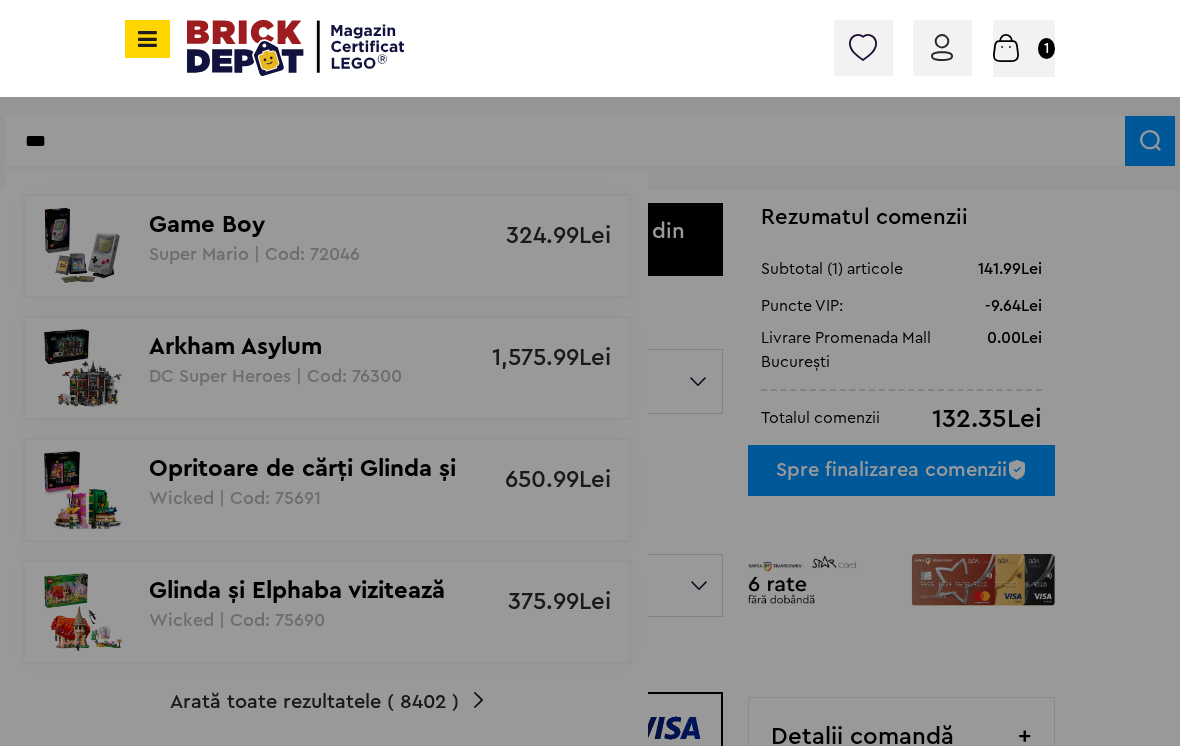 type on "***" 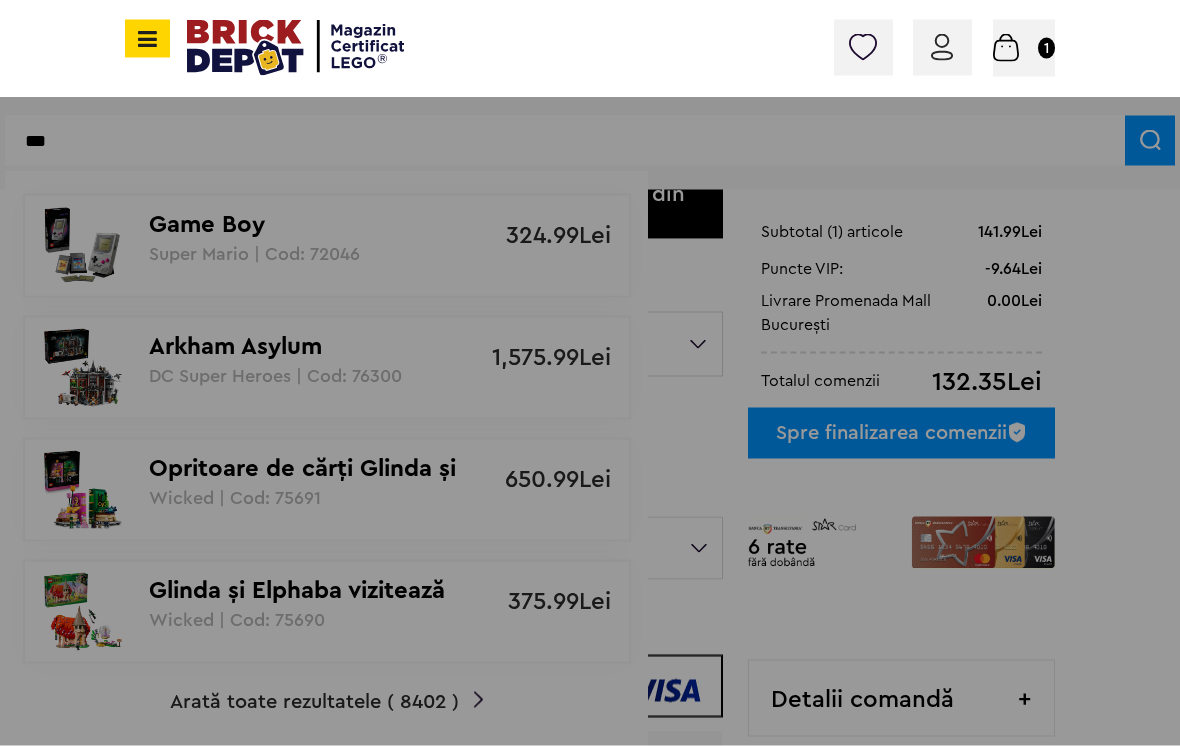 scroll, scrollTop: 229, scrollLeft: 0, axis: vertical 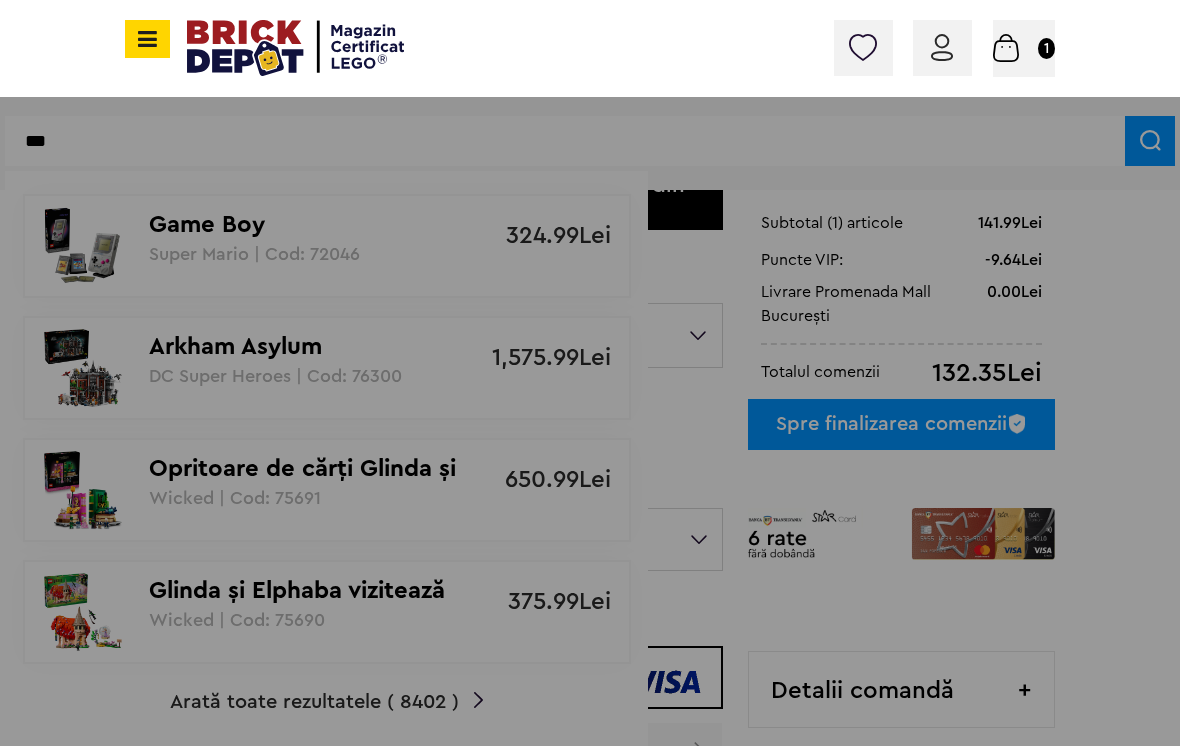click at bounding box center (590, 373) 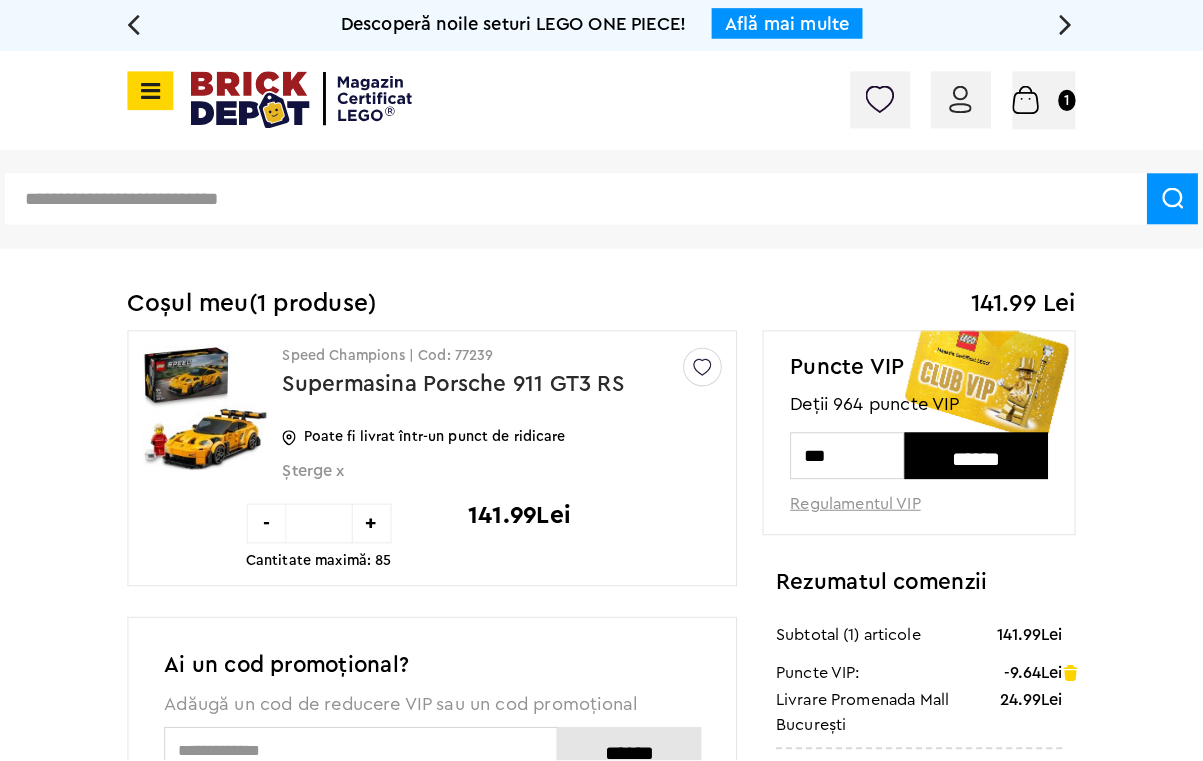 scroll, scrollTop: 2, scrollLeft: 0, axis: vertical 